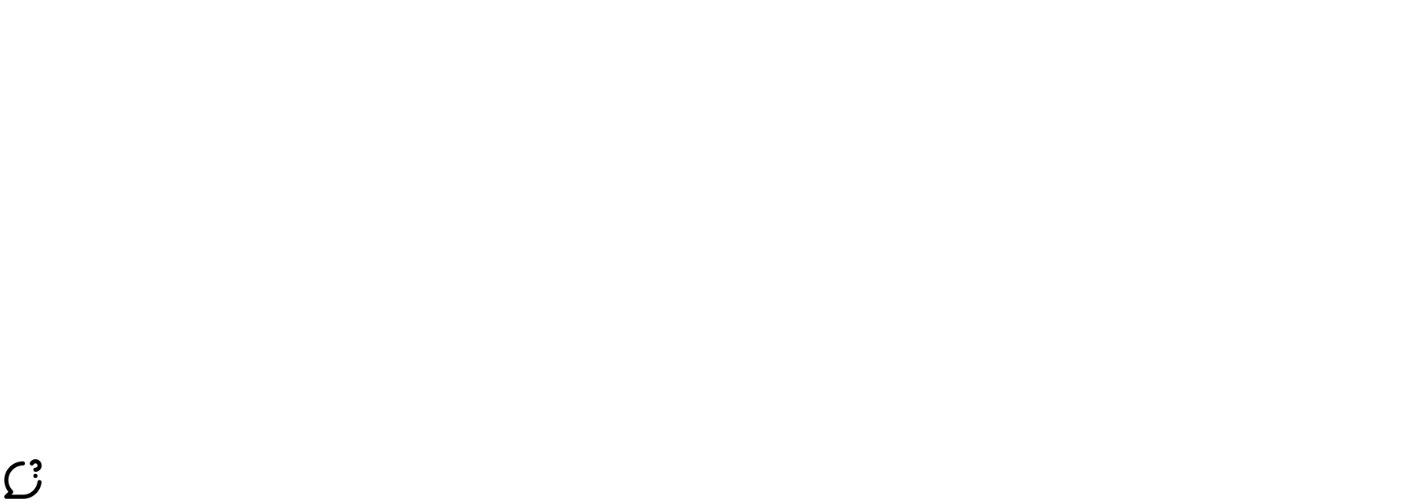 scroll, scrollTop: 0, scrollLeft: 0, axis: both 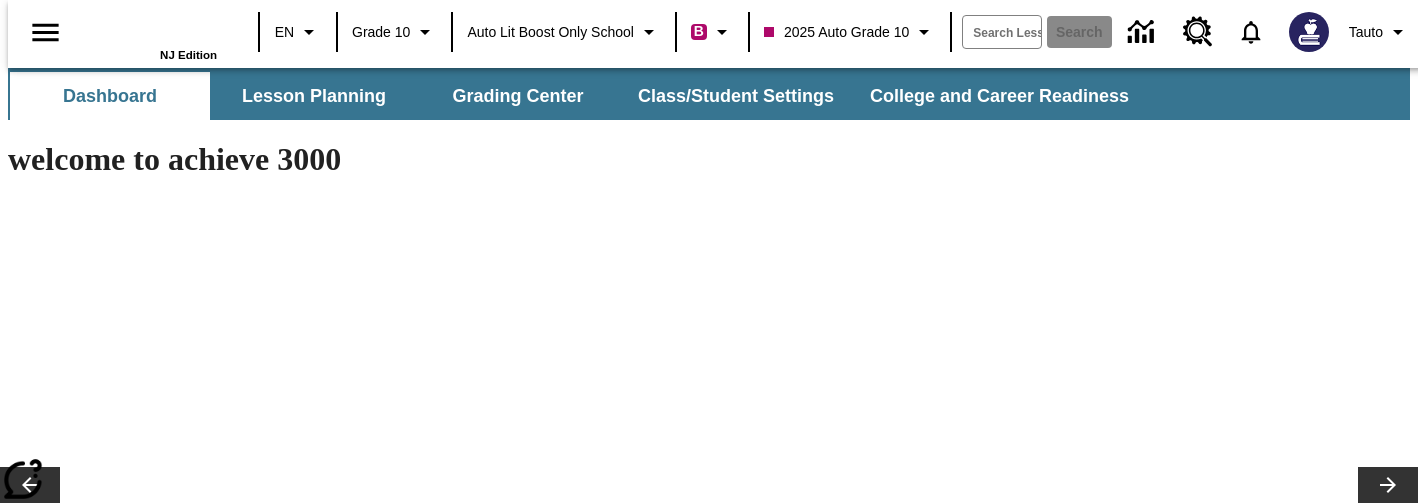 type on "-1" 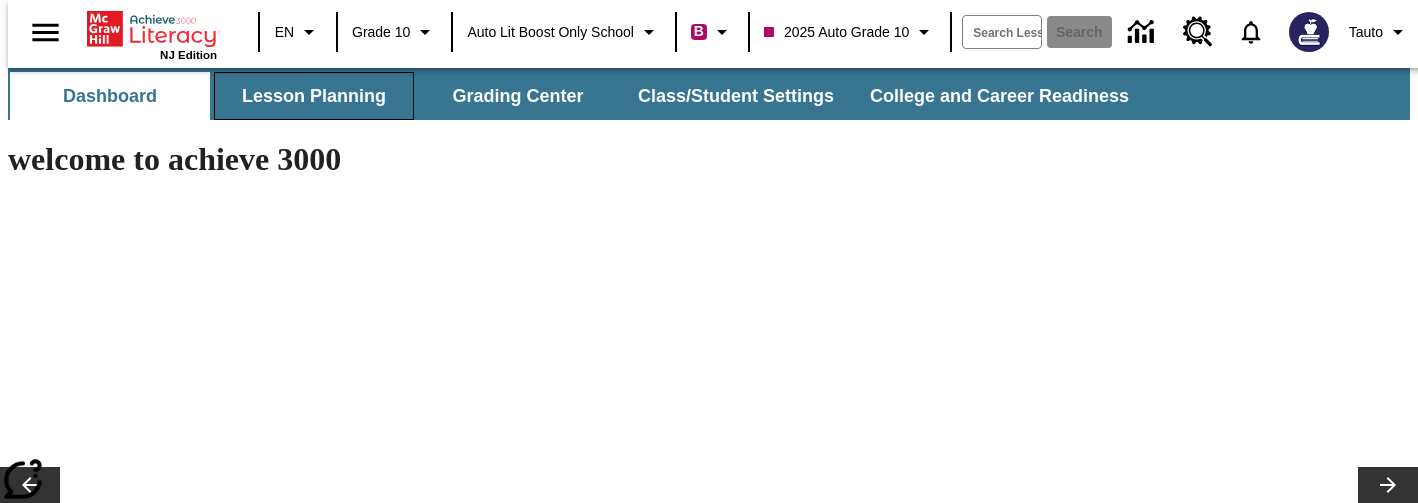 click on "Lesson Planning" at bounding box center (314, 96) 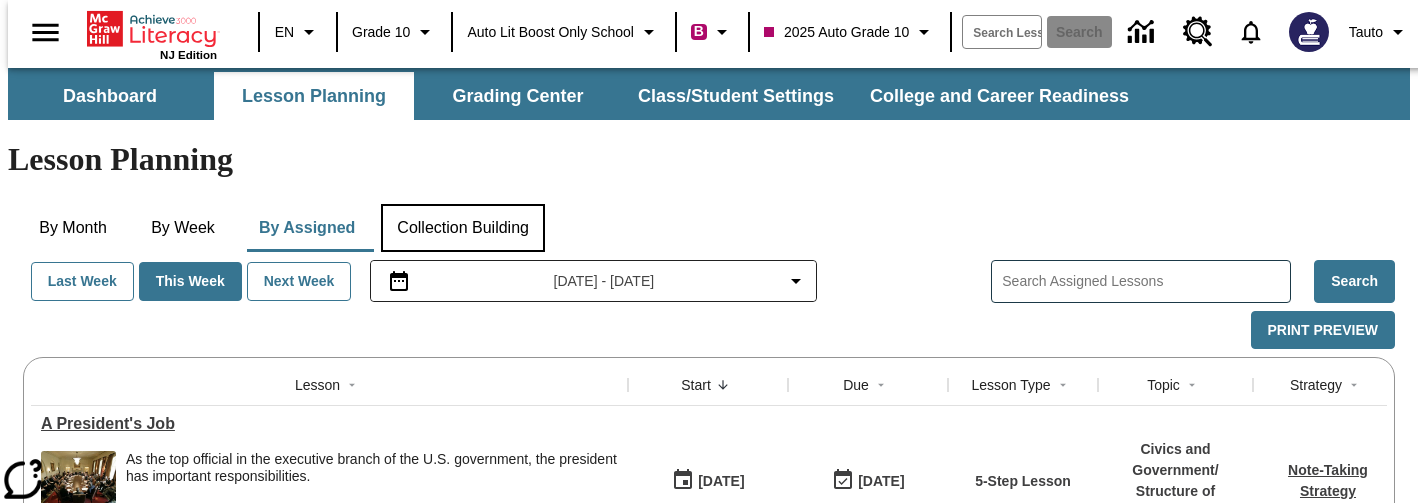 click on "Collection Building" at bounding box center [463, 228] 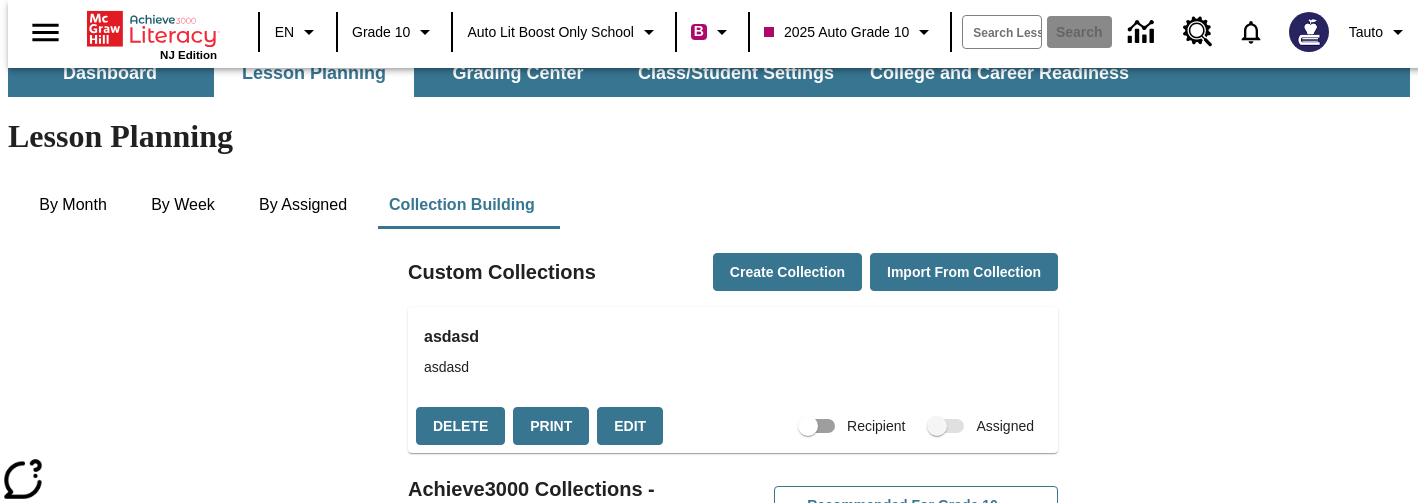 scroll, scrollTop: 25, scrollLeft: 0, axis: vertical 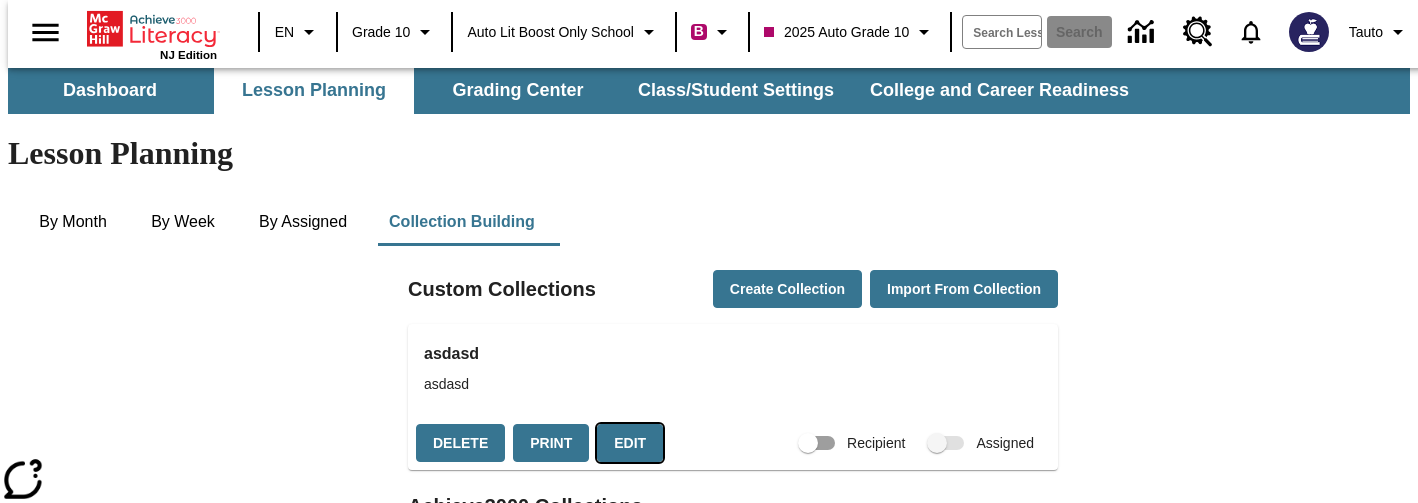 click on "Edit" at bounding box center (630, 443) 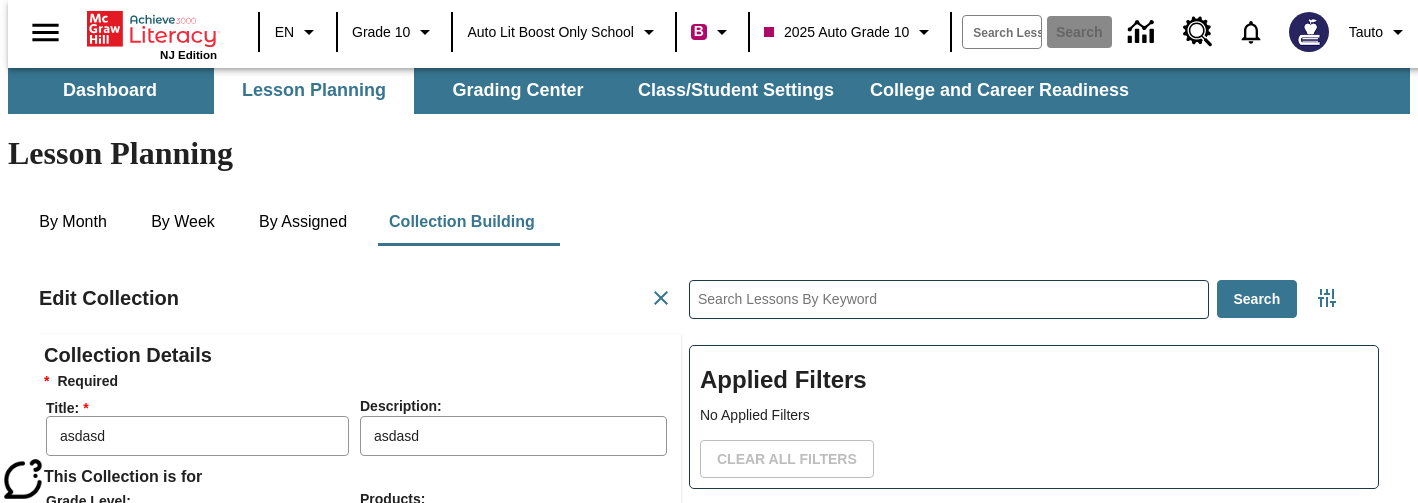 scroll, scrollTop: 1, scrollLeft: 1, axis: both 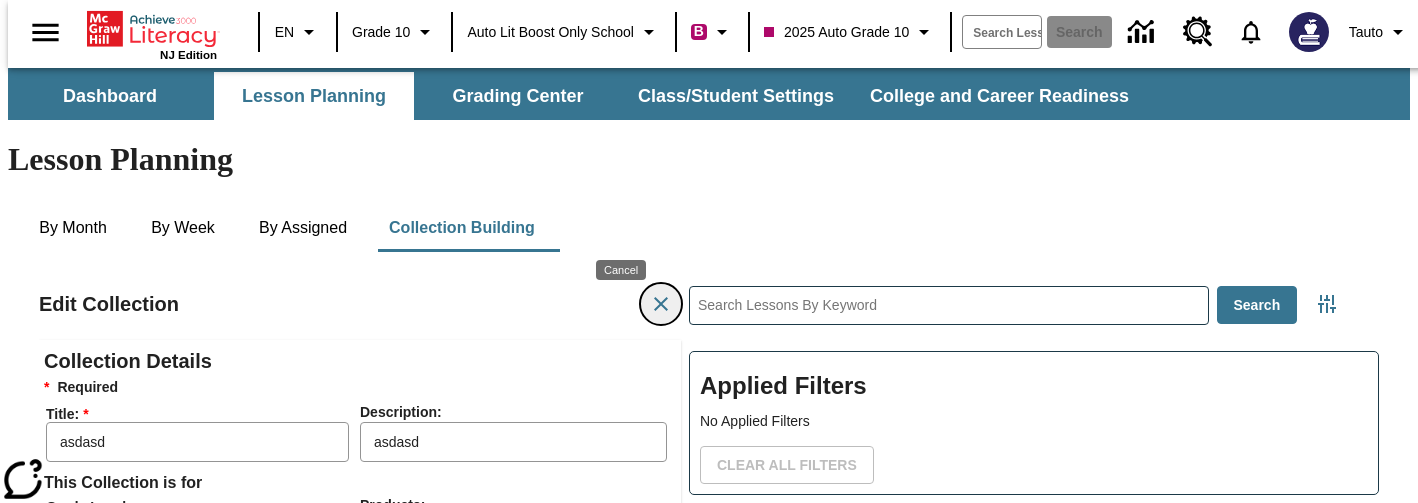 click 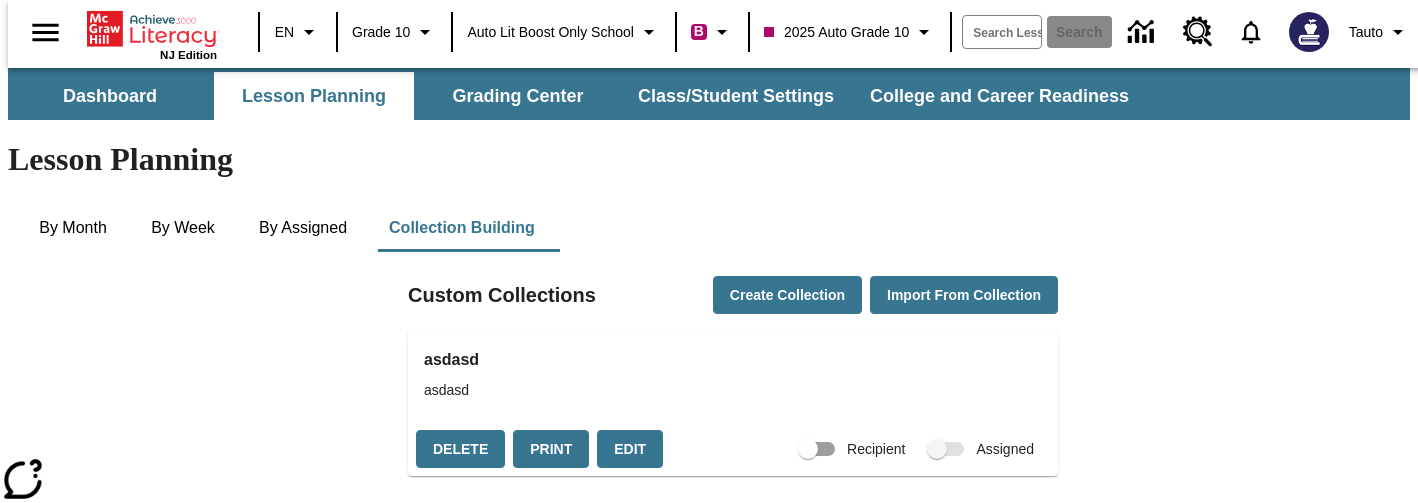 click at bounding box center (947, 449) 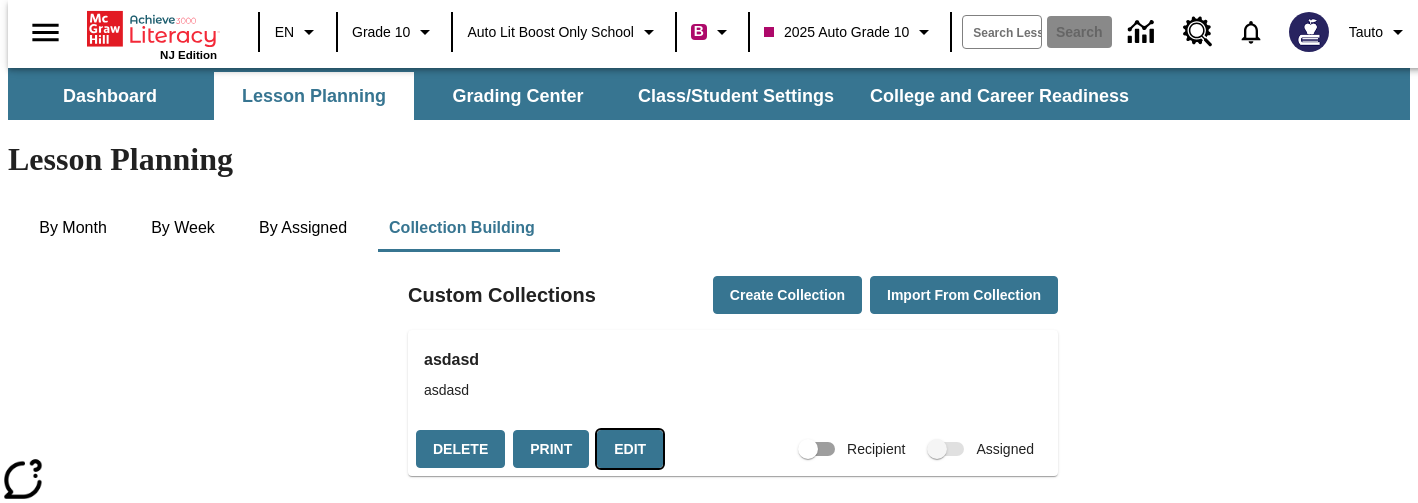 click on "Edit" at bounding box center [630, 449] 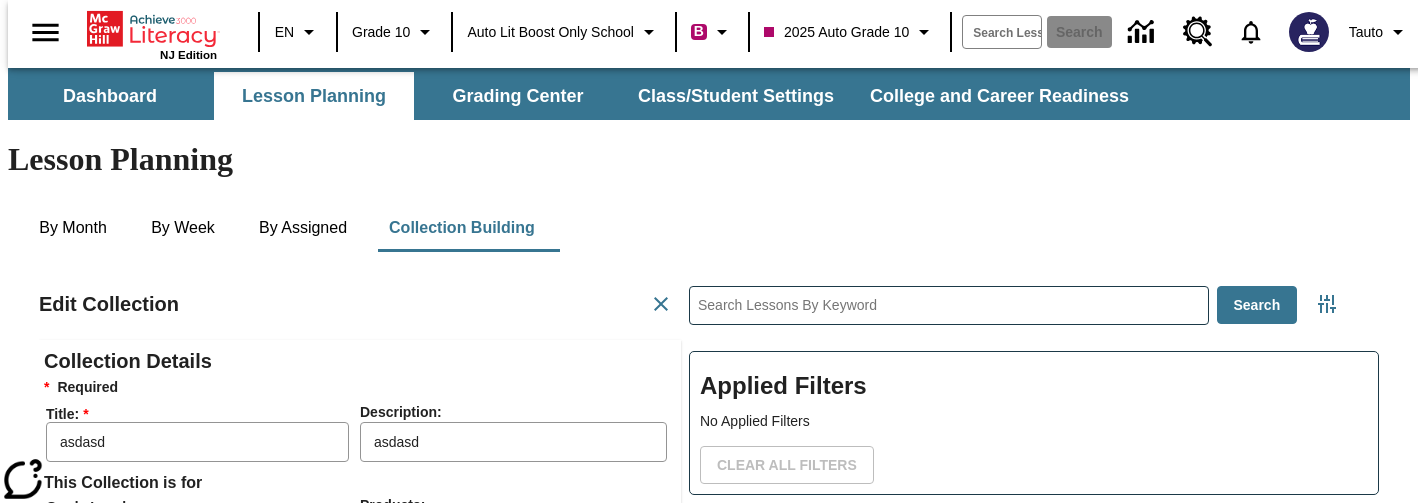 scroll, scrollTop: 1, scrollLeft: 1, axis: both 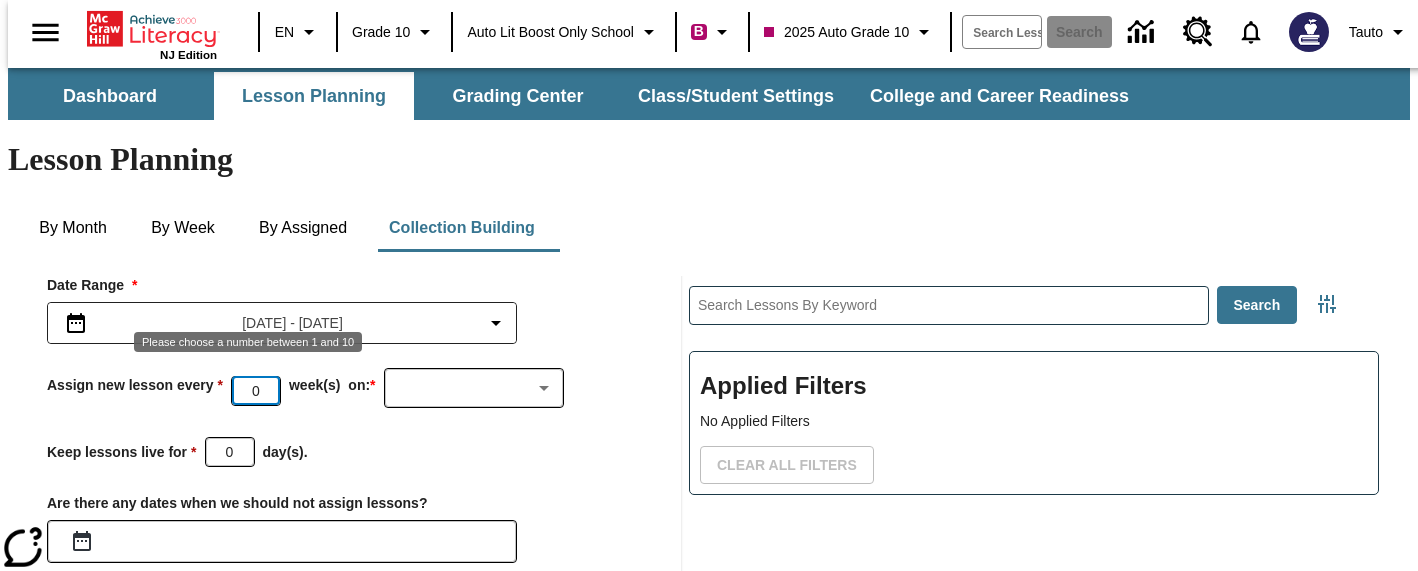 click on "0" at bounding box center (256, 390) 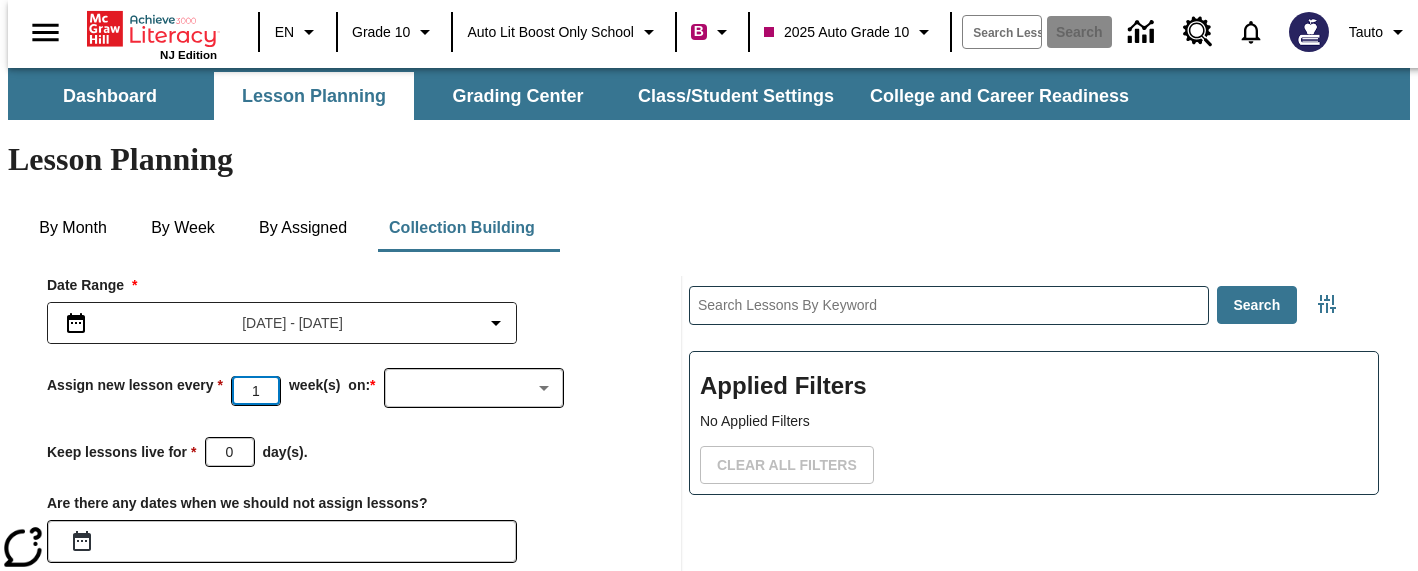 type on "1" 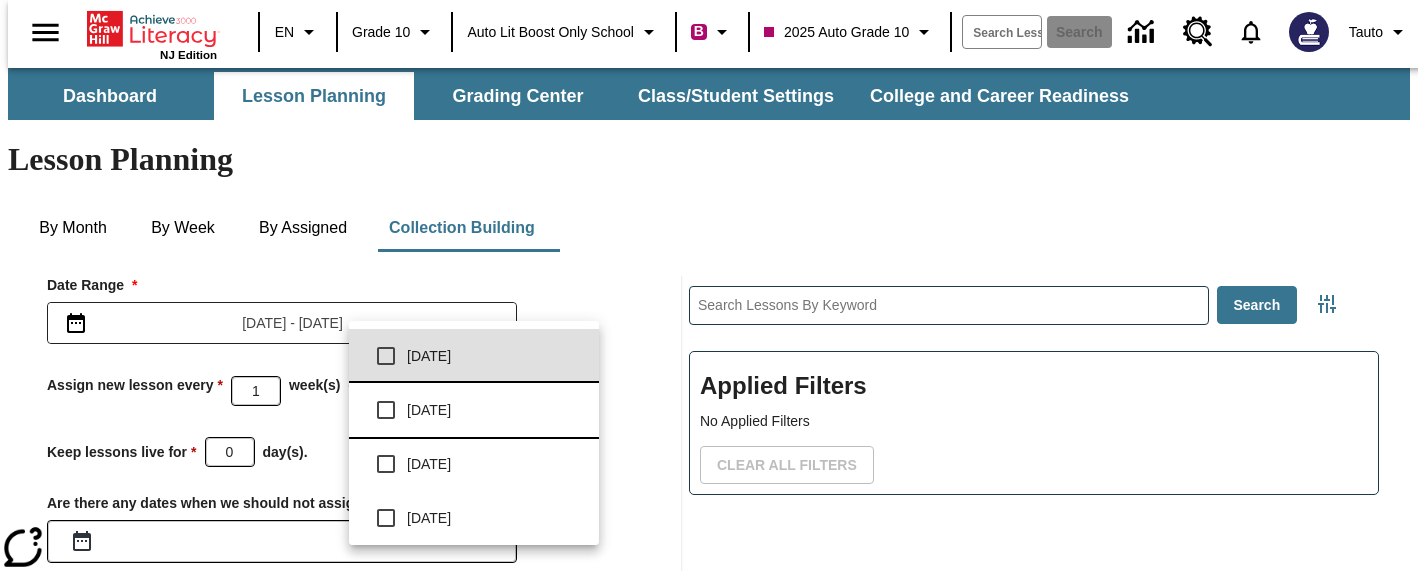 click on "[DATE]" at bounding box center (495, 410) 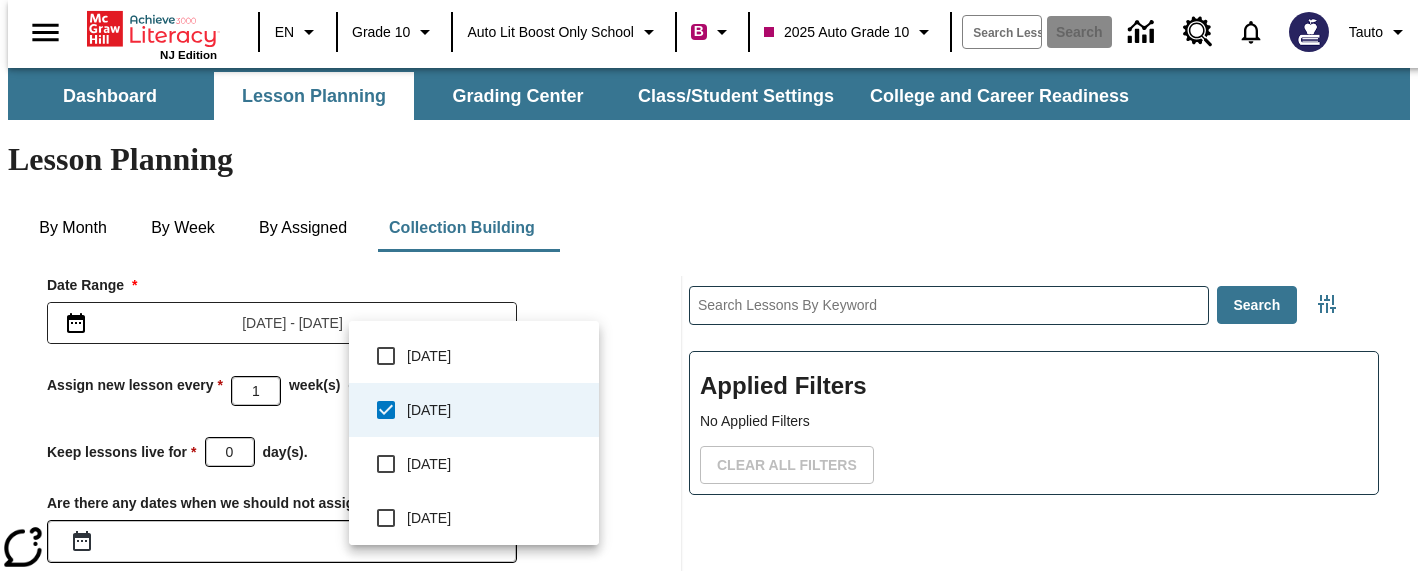 click at bounding box center [709, 285] 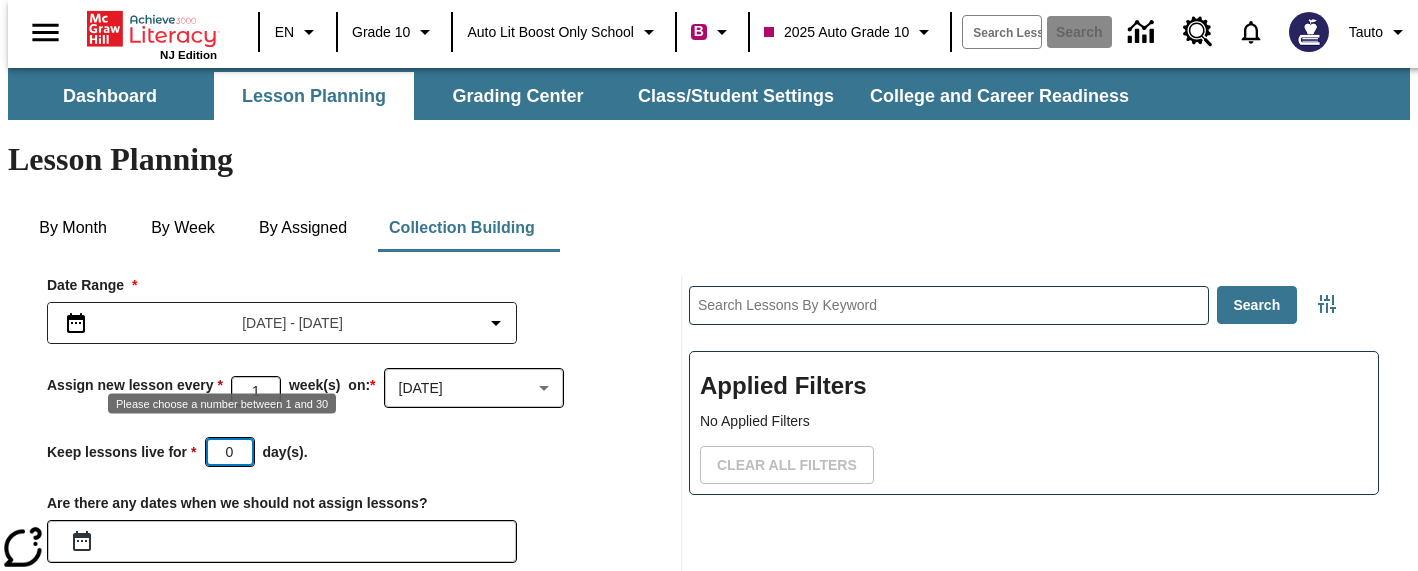 click on "0" at bounding box center [230, 452] 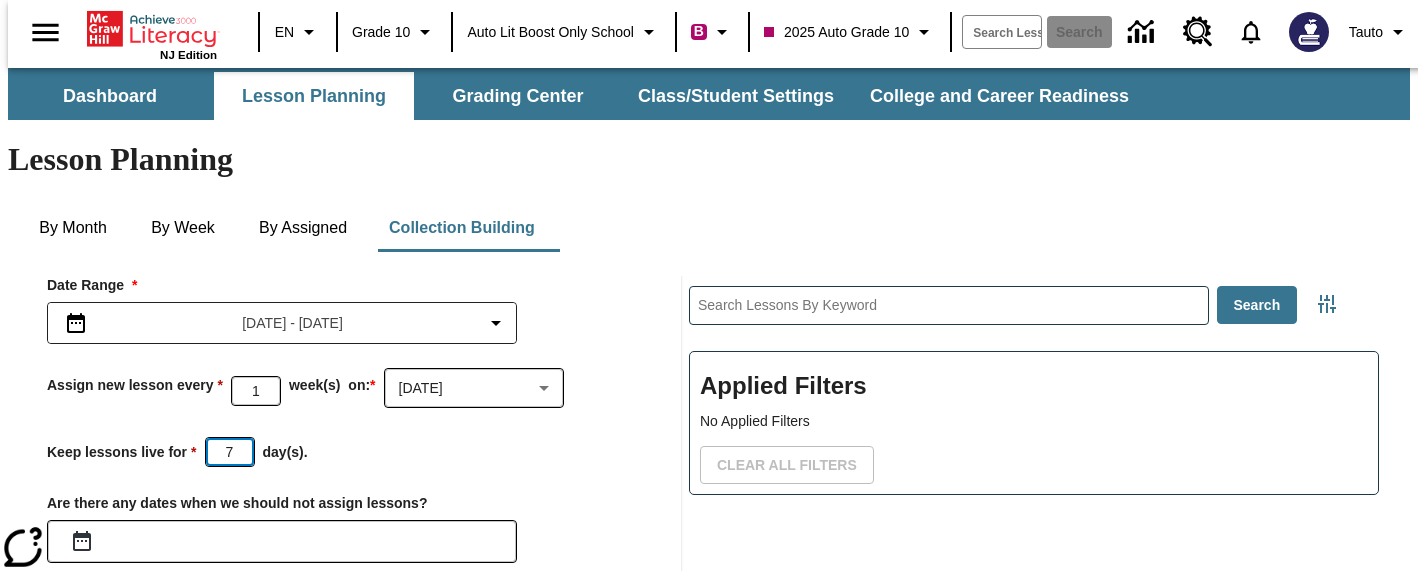 type on "7" 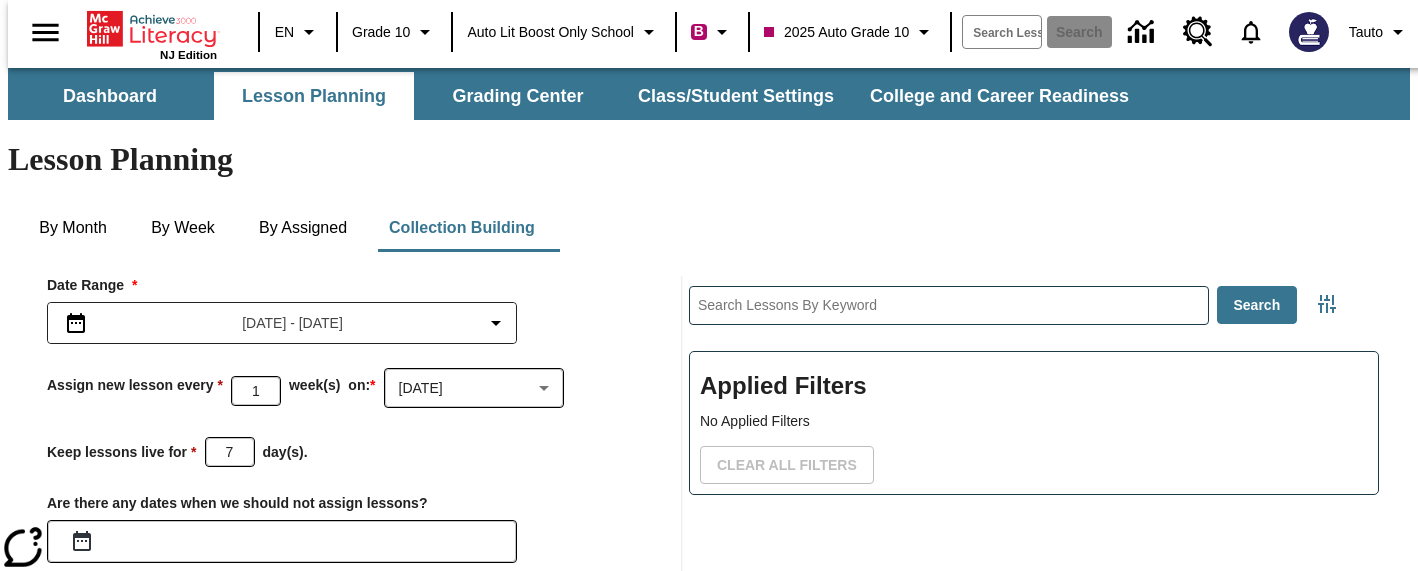 click on "Keep lessons live for 7 ​ day(s)." at bounding box center (364, 450) 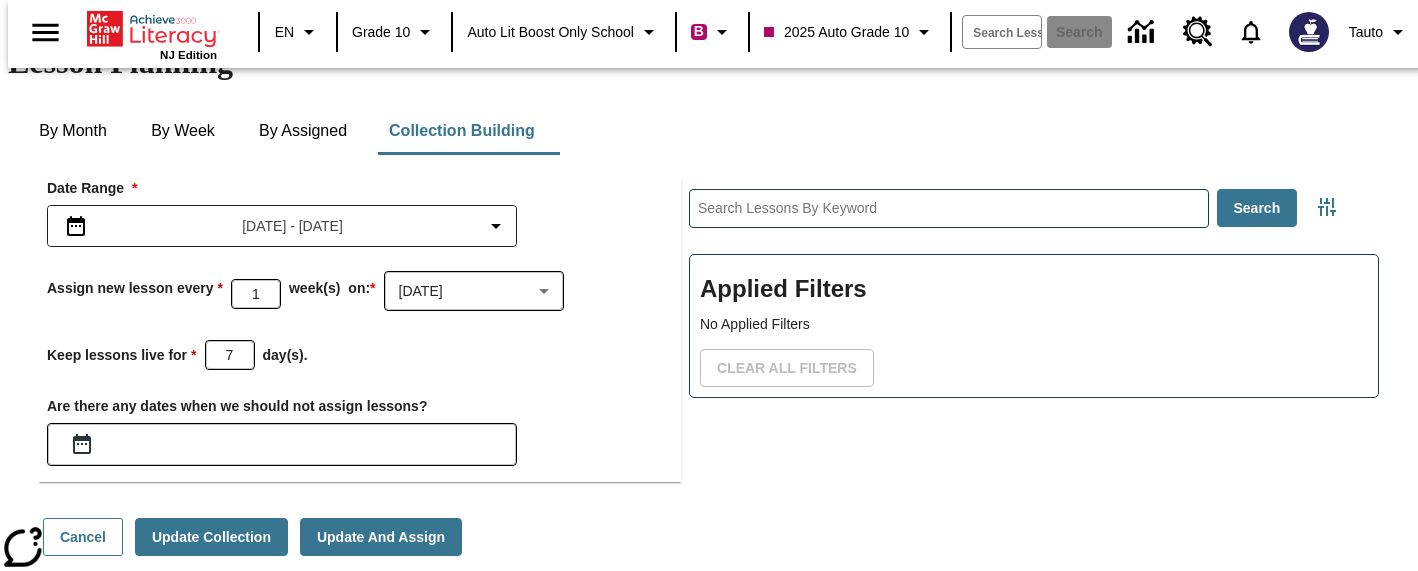 scroll, scrollTop: 99, scrollLeft: 0, axis: vertical 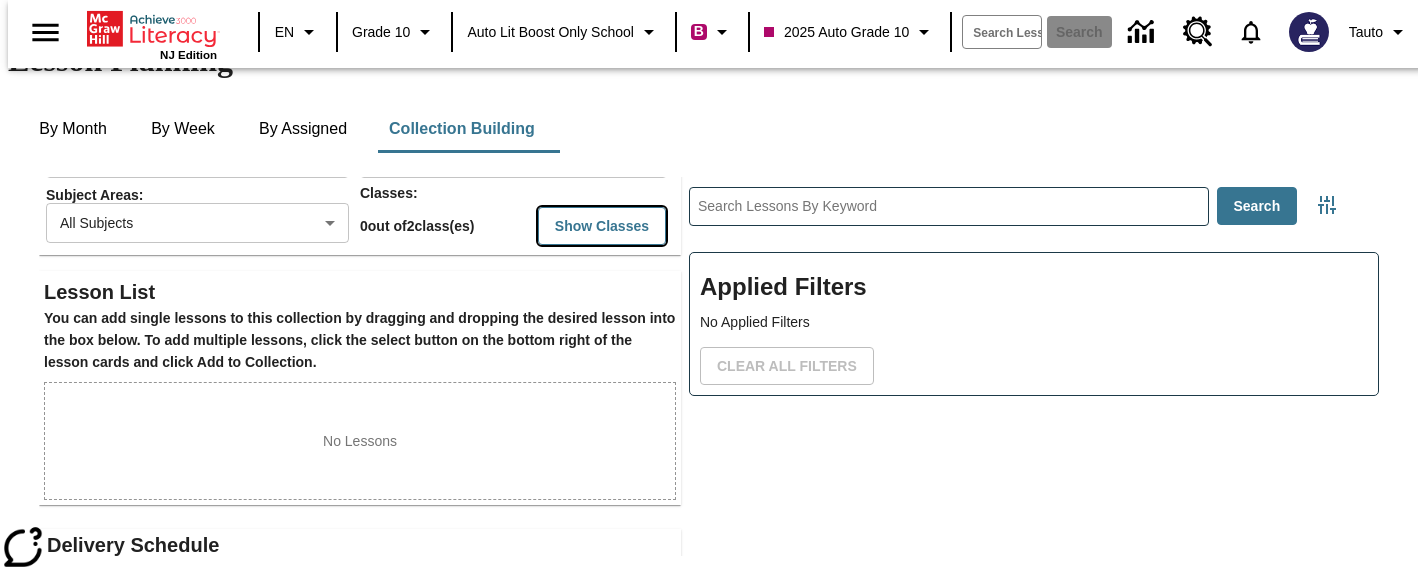 click on "Show Classes" at bounding box center [602, 226] 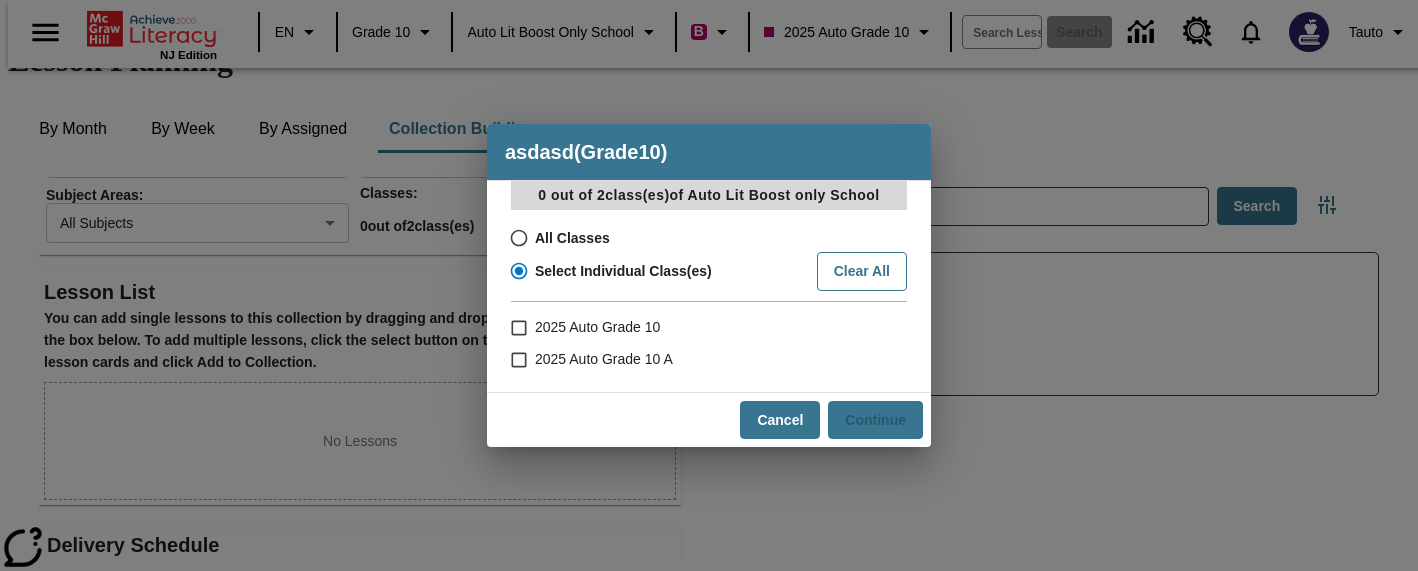 click on "All Classes" at bounding box center (517, 238) 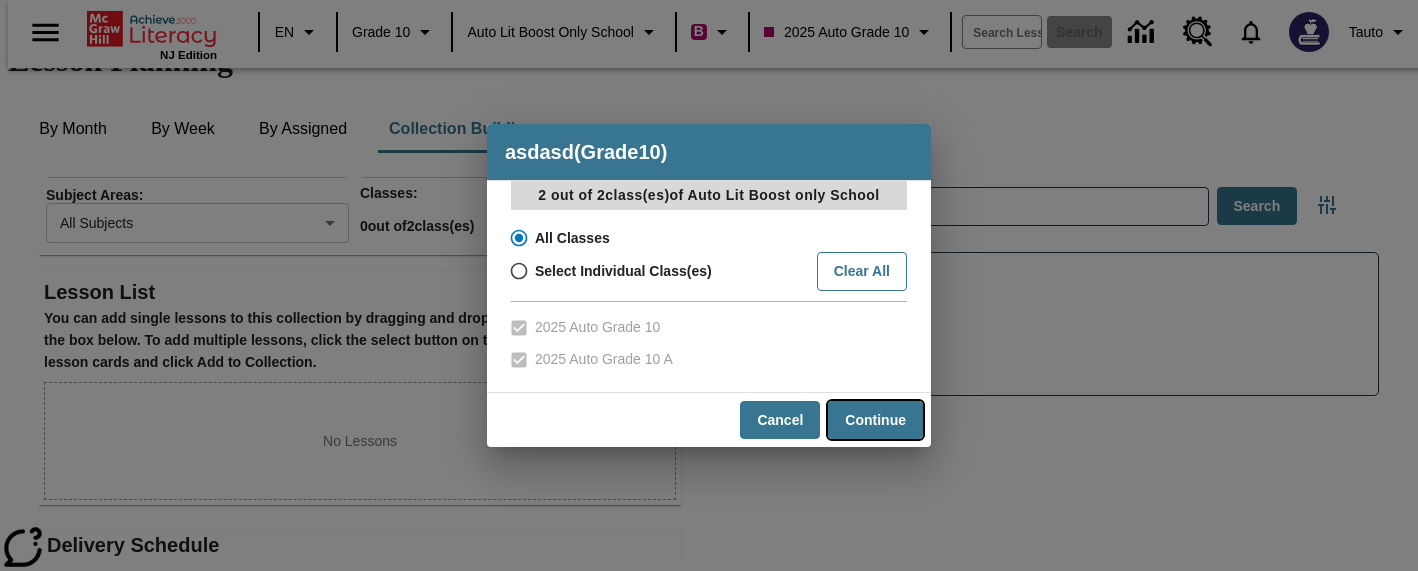 click on "Continue" at bounding box center [875, 420] 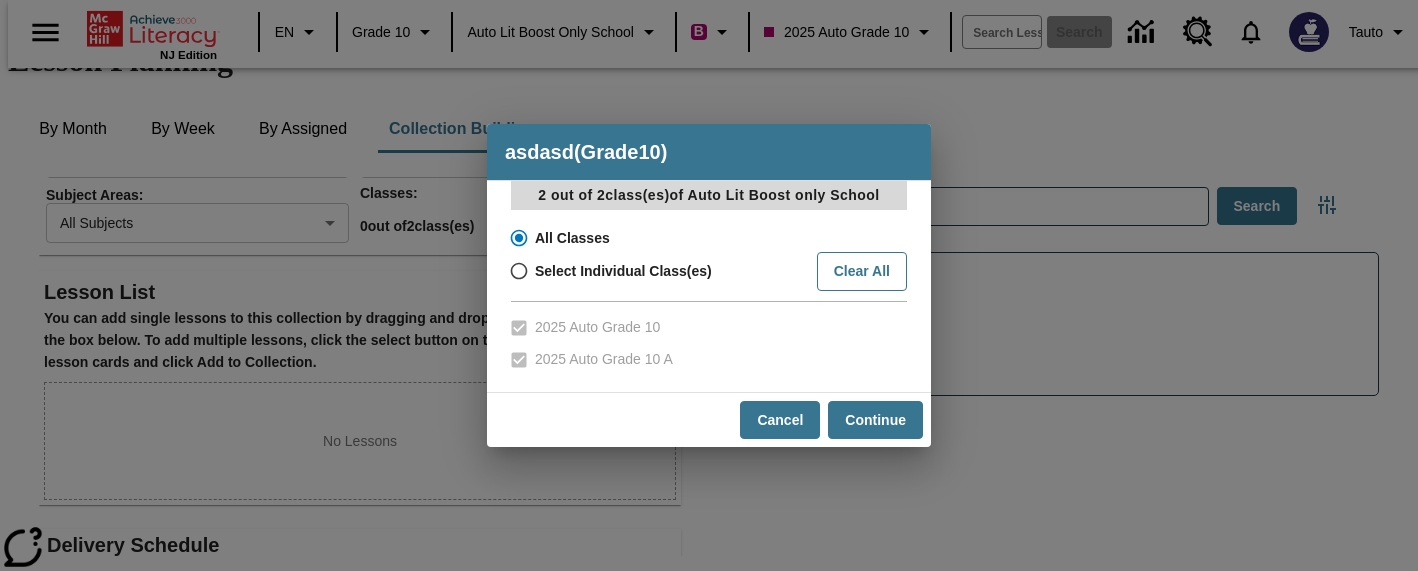 radio on "true" 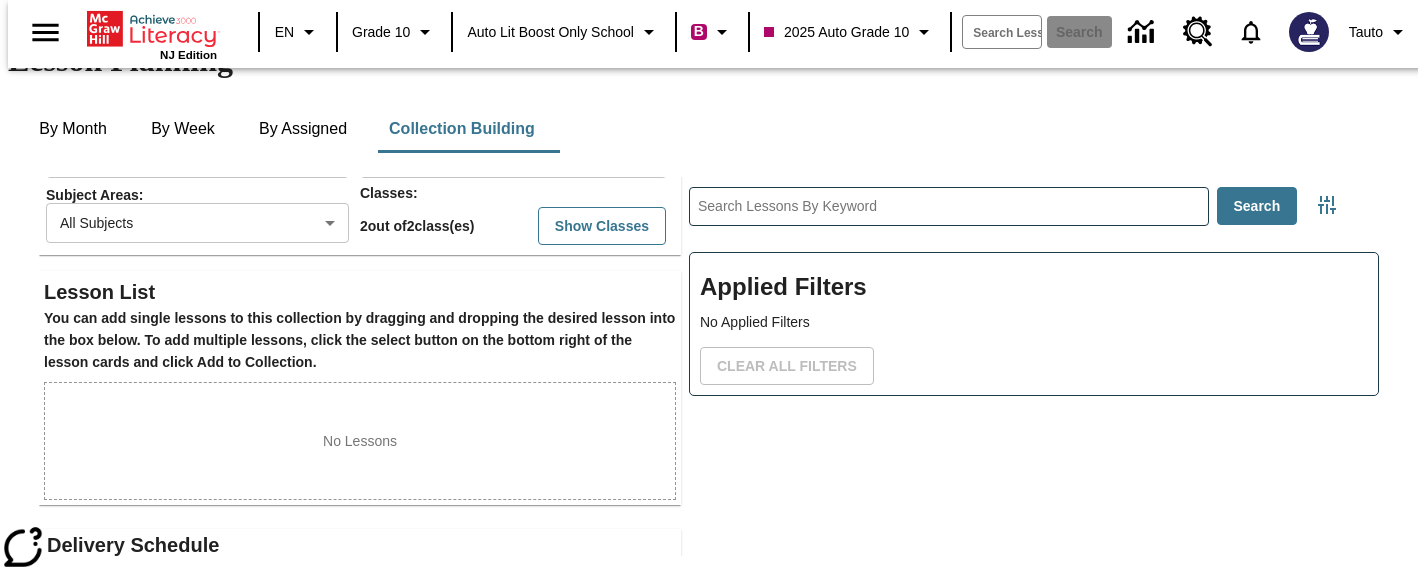 click on "No Lessons" at bounding box center (360, 441) 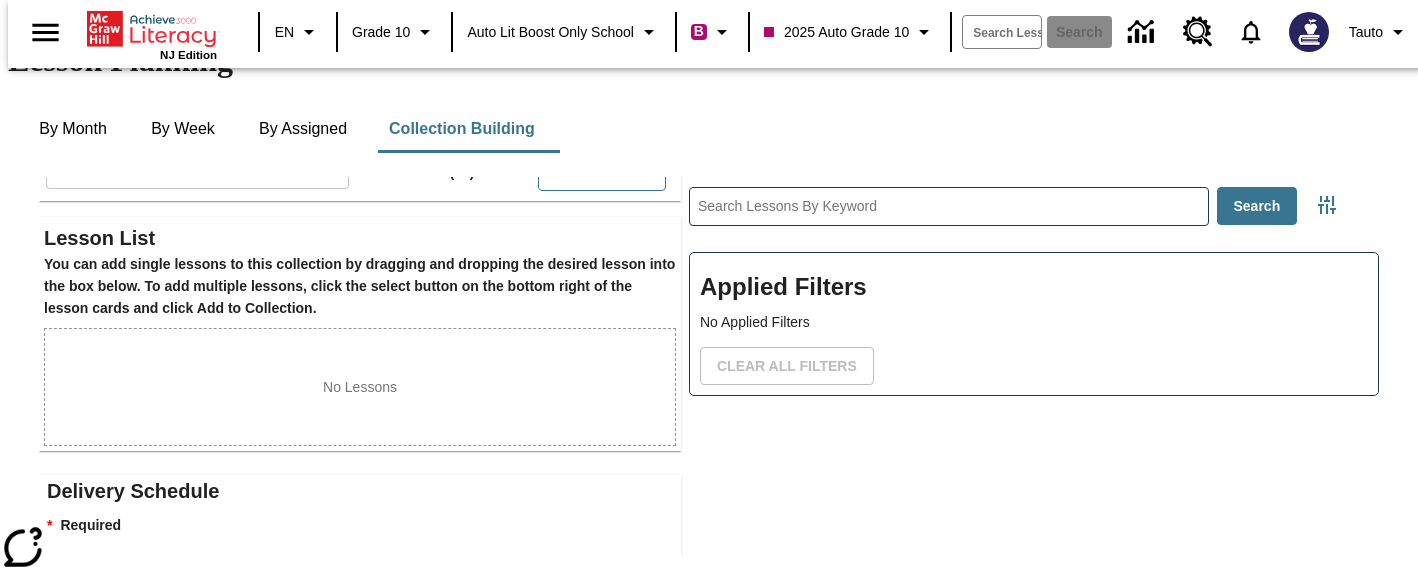 scroll, scrollTop: 334, scrollLeft: 0, axis: vertical 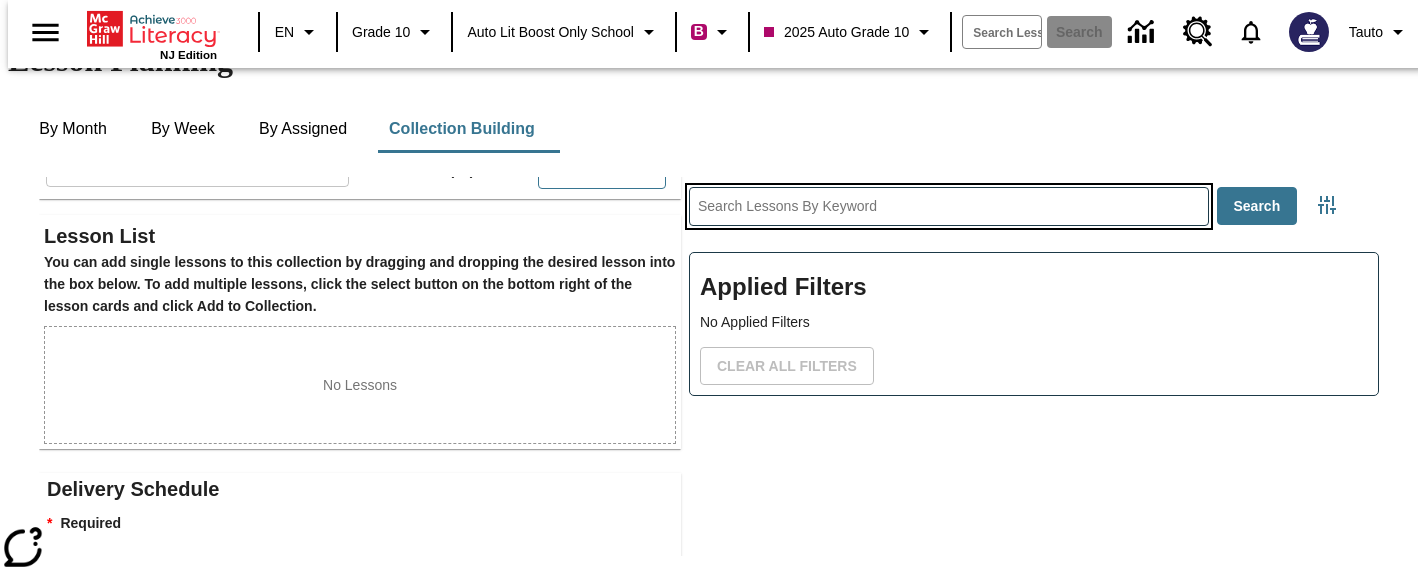 click at bounding box center [949, 206] 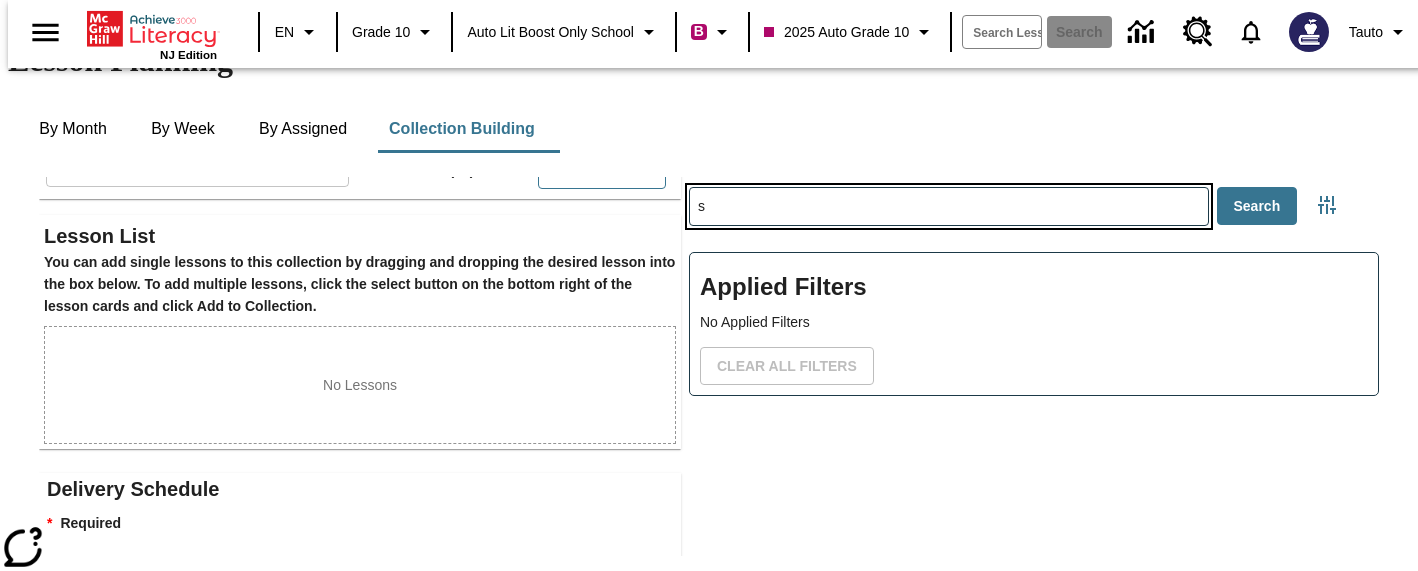 type on "s" 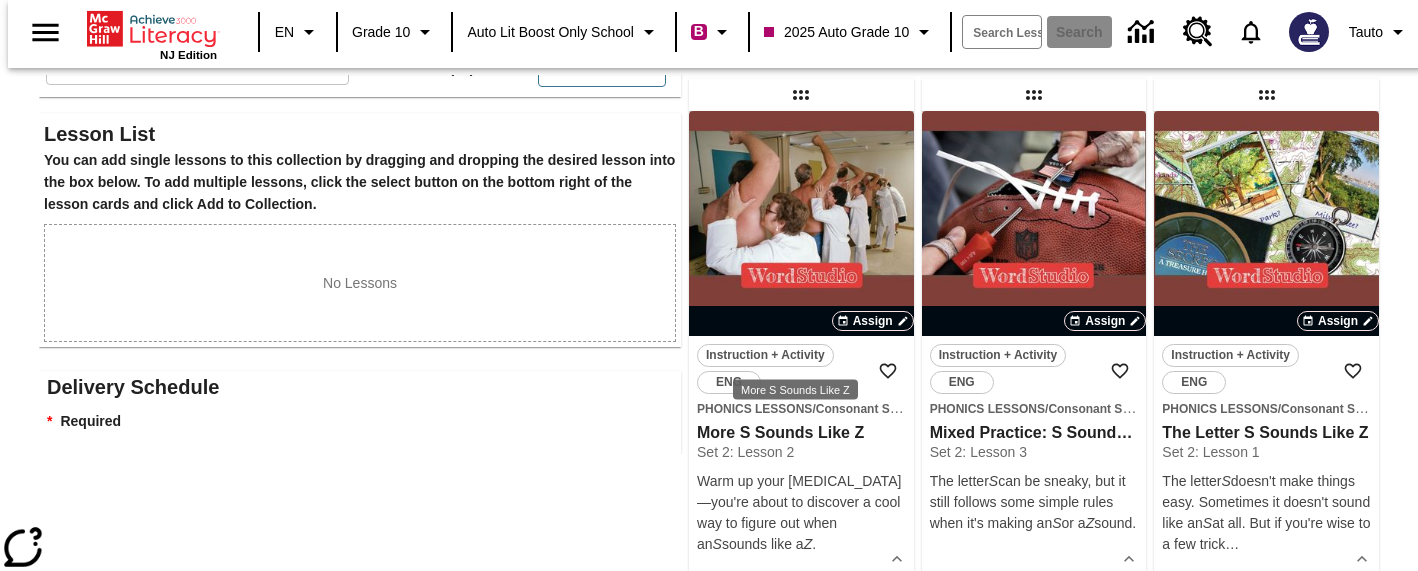 scroll, scrollTop: 488, scrollLeft: 0, axis: vertical 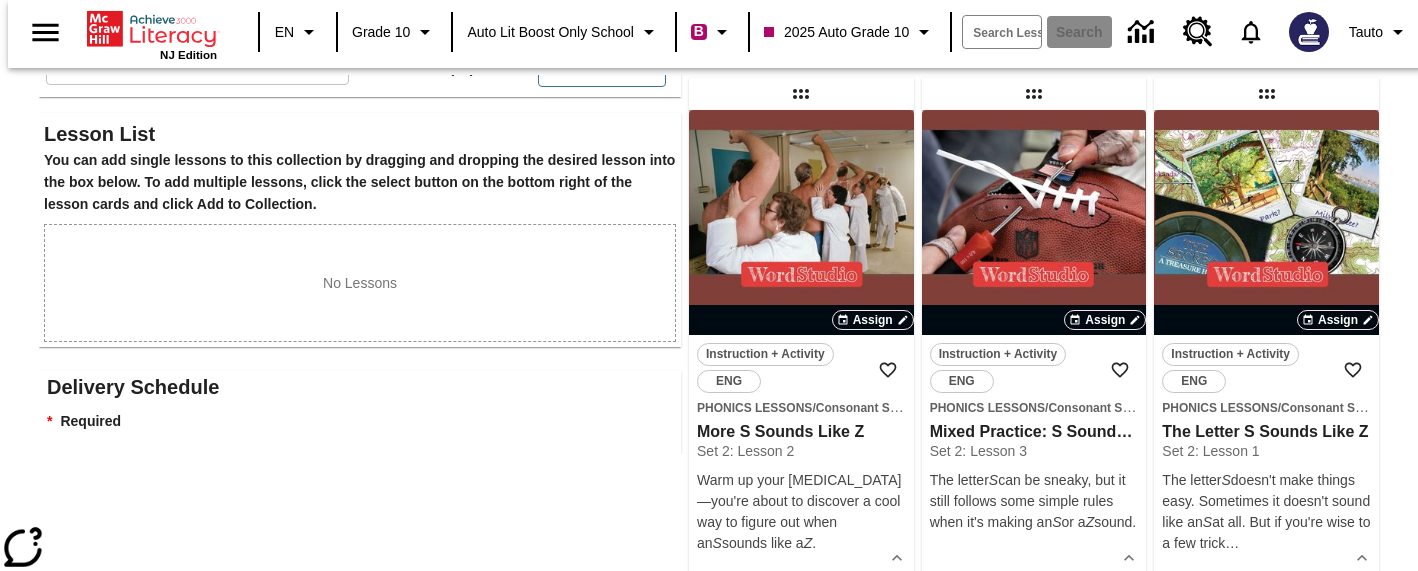 click on "Select" at bounding box center [848, 602] 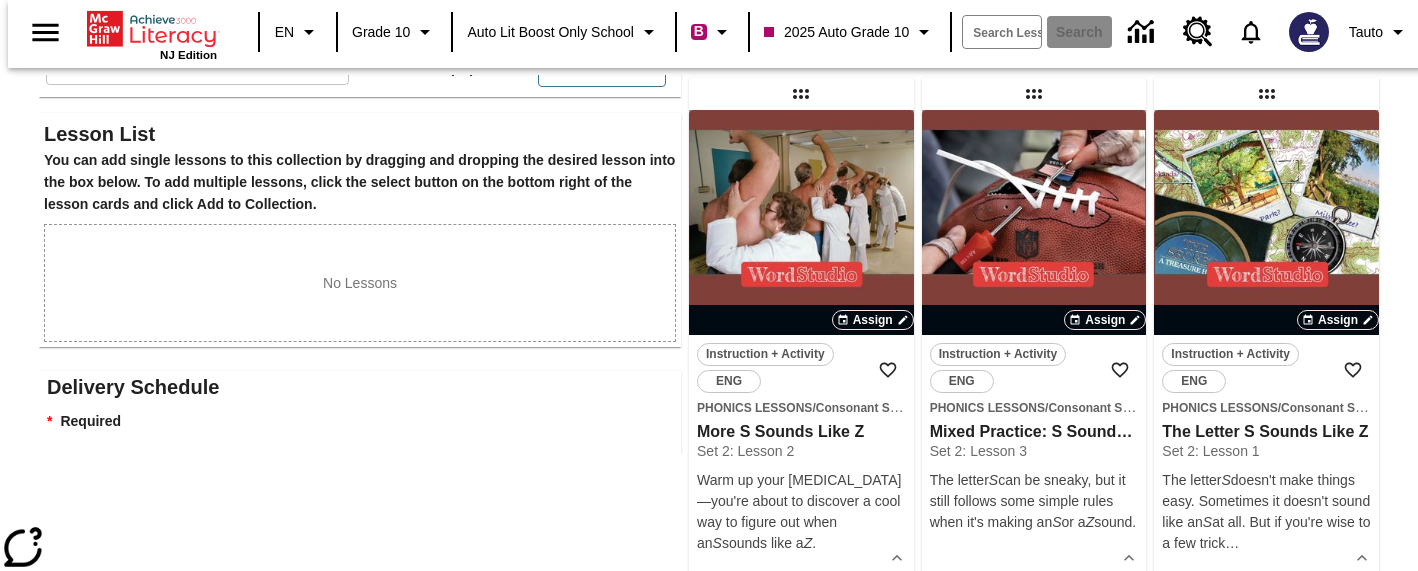 click on "Select" at bounding box center [1081, 602] 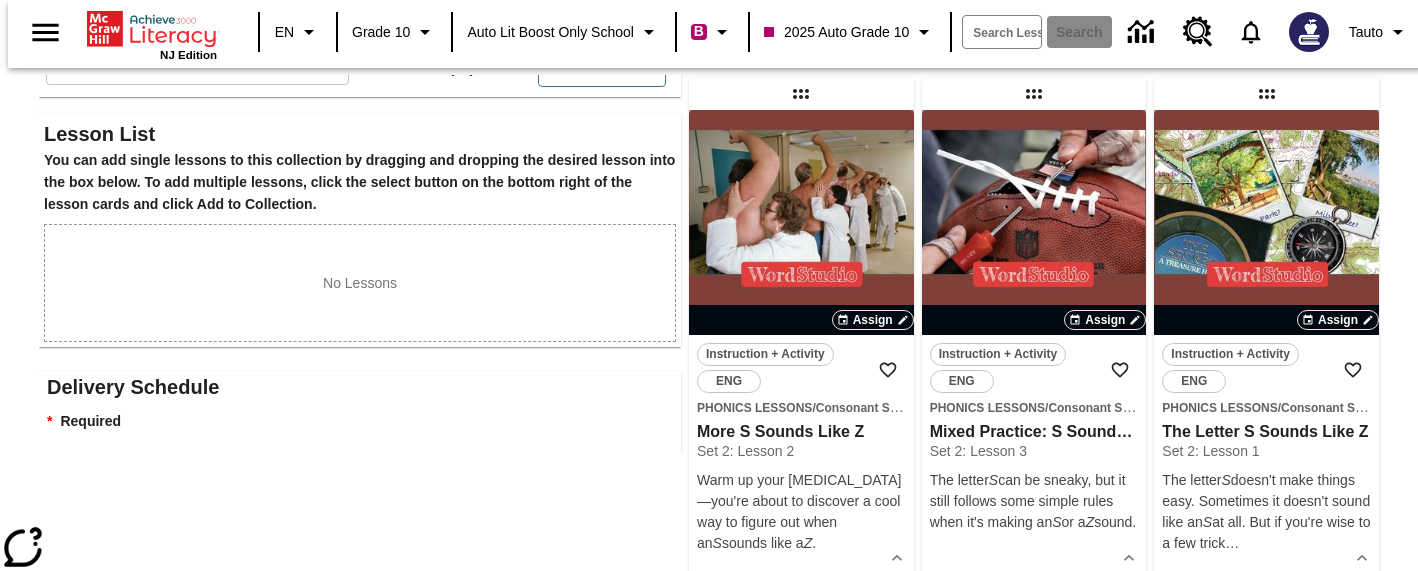 click on "Select" at bounding box center [1314, 602] 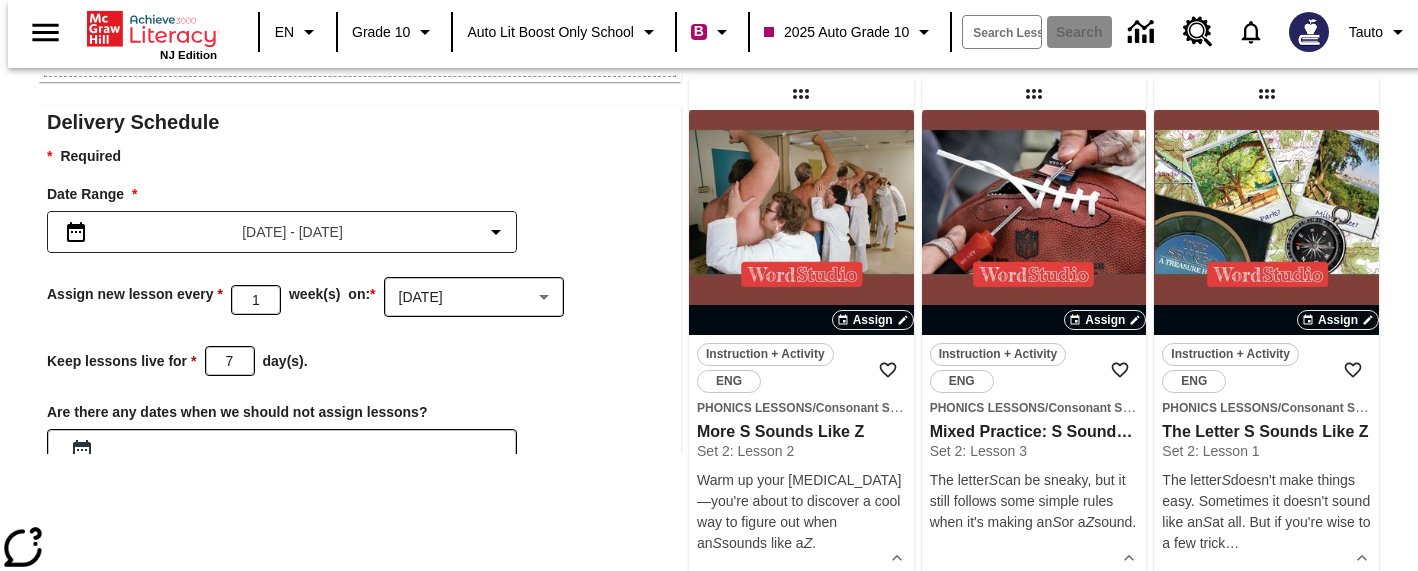 scroll, scrollTop: 709, scrollLeft: 0, axis: vertical 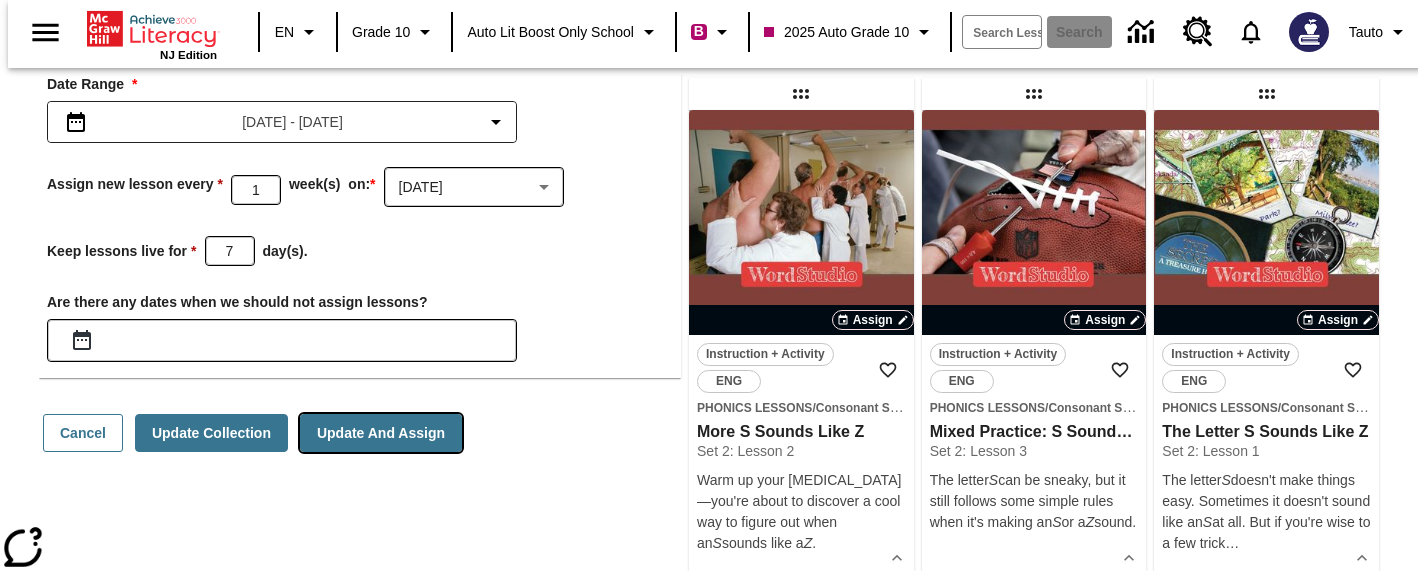 click on "Update And Assign" at bounding box center [381, 433] 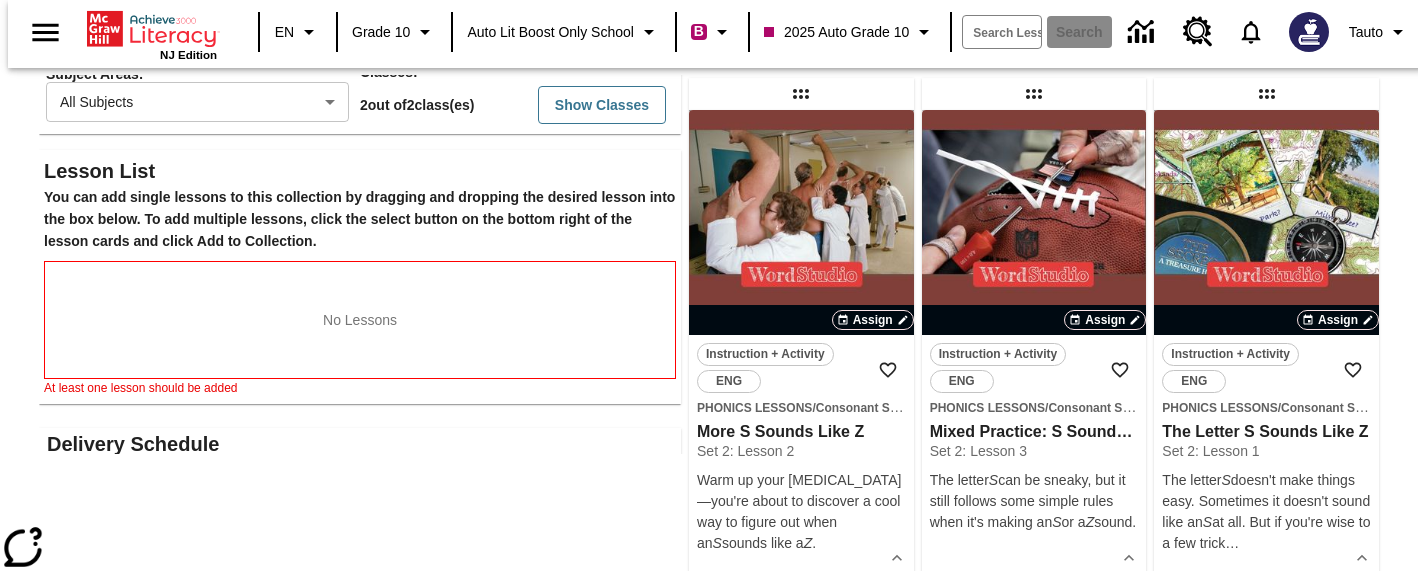 scroll, scrollTop: 289, scrollLeft: 0, axis: vertical 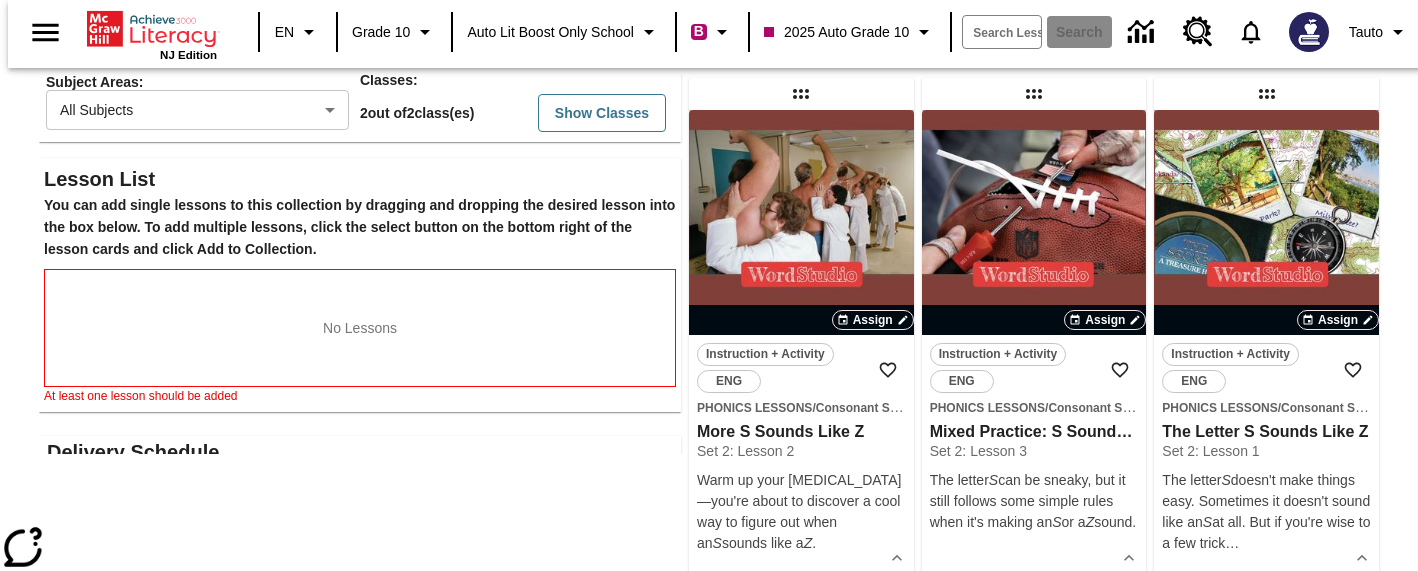drag, startPoint x: 833, startPoint y: 524, endPoint x: 454, endPoint y: 354, distance: 415.38055 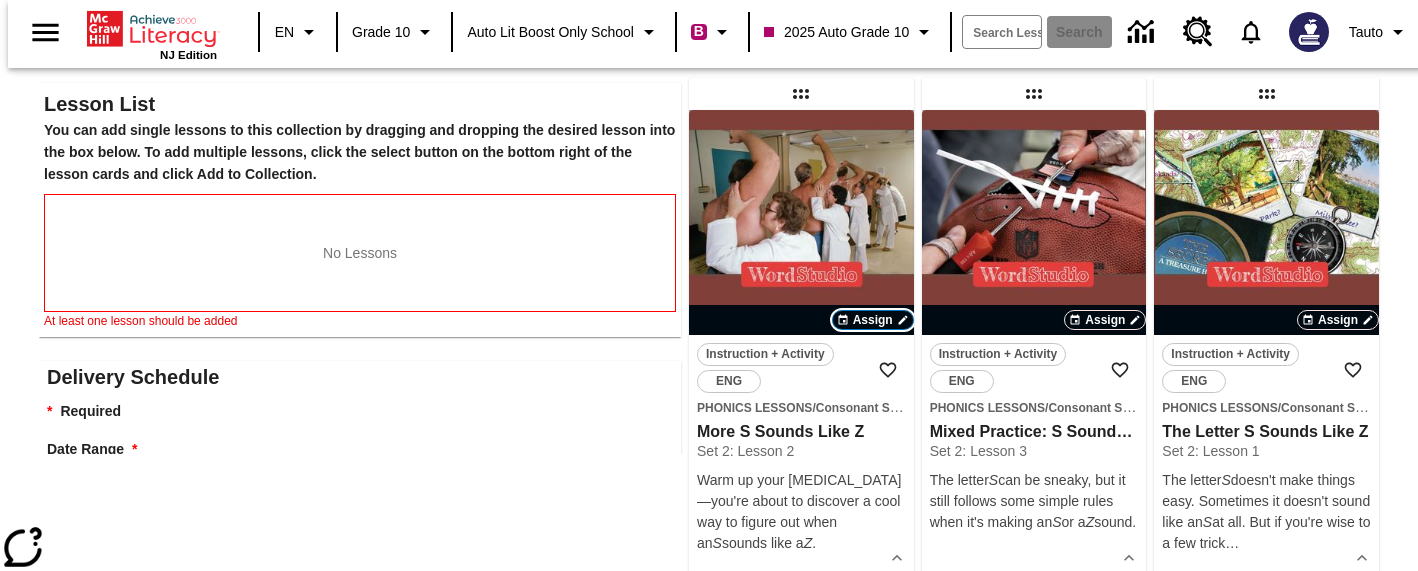 click on "Assign" at bounding box center (873, 320) 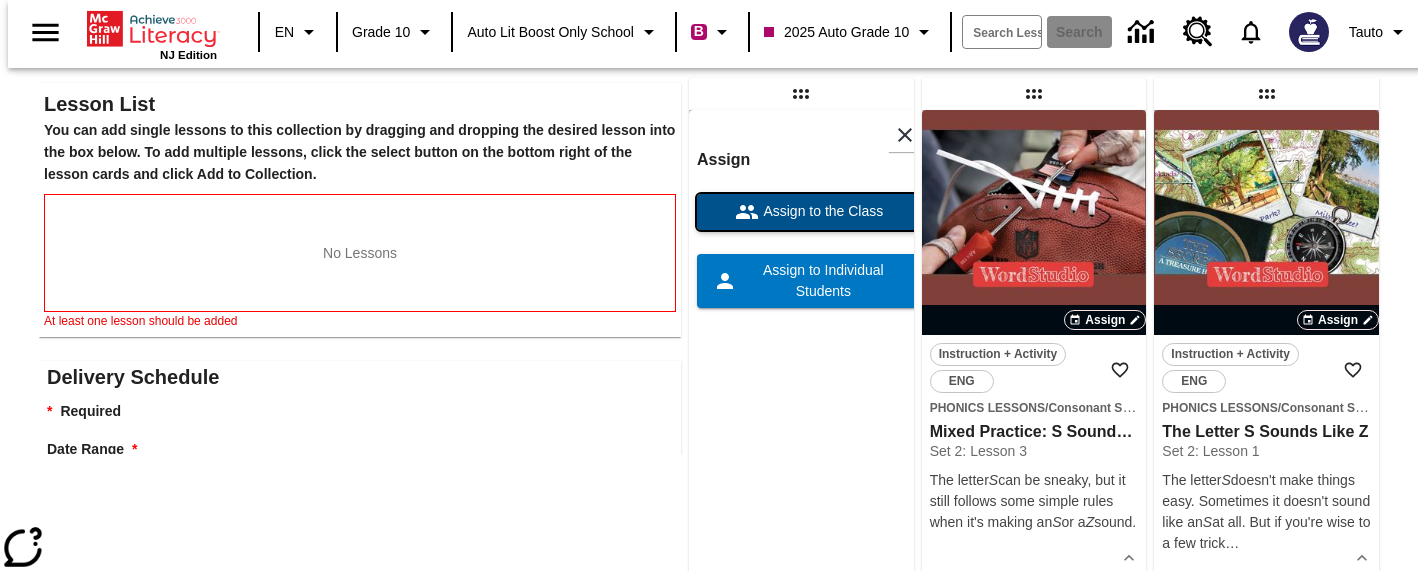 click on "Assign to the Class" at bounding box center [821, 211] 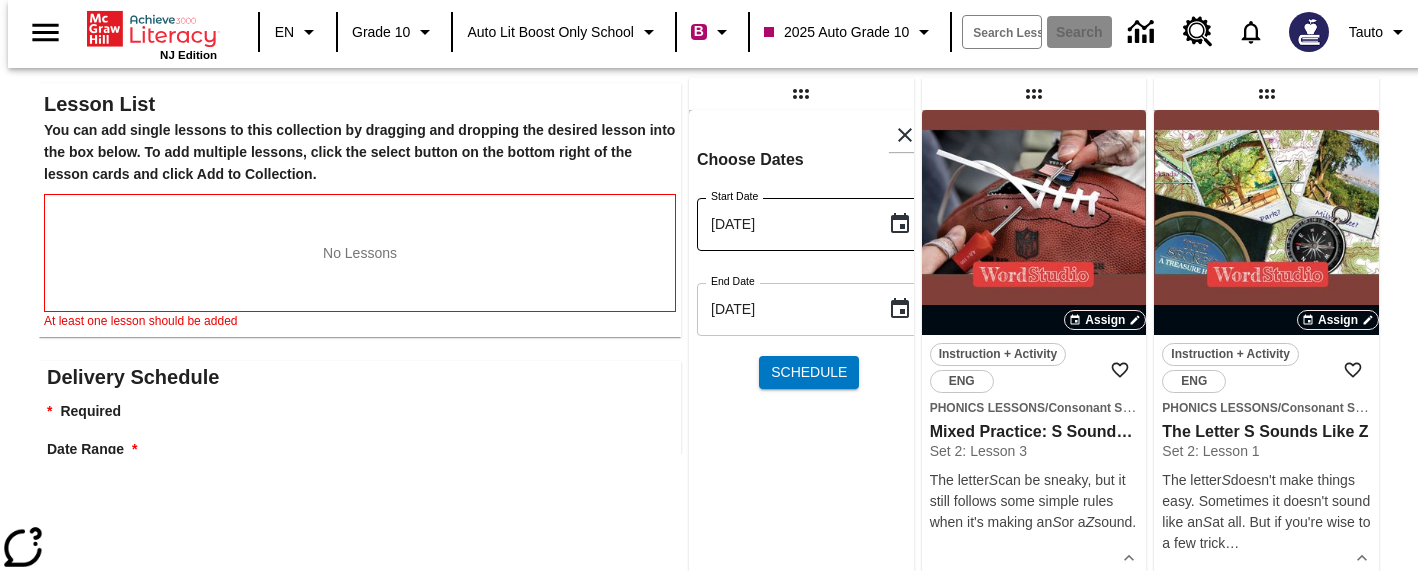 click on "[DATE] End Date" at bounding box center [809, 309] 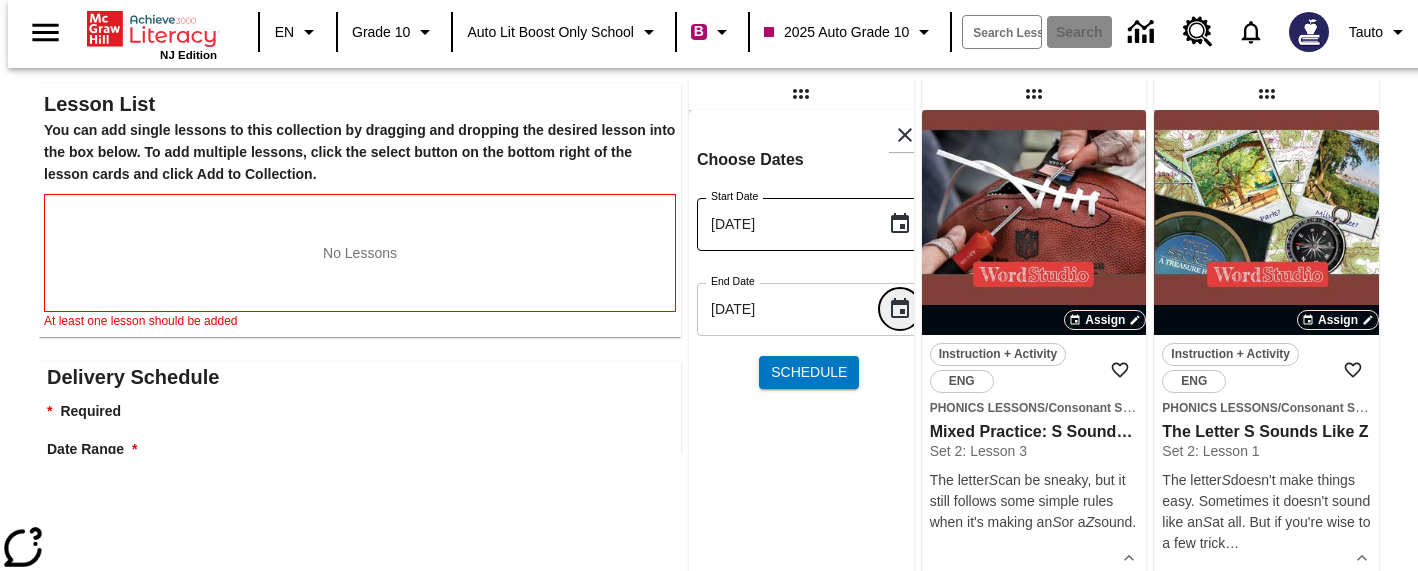 click 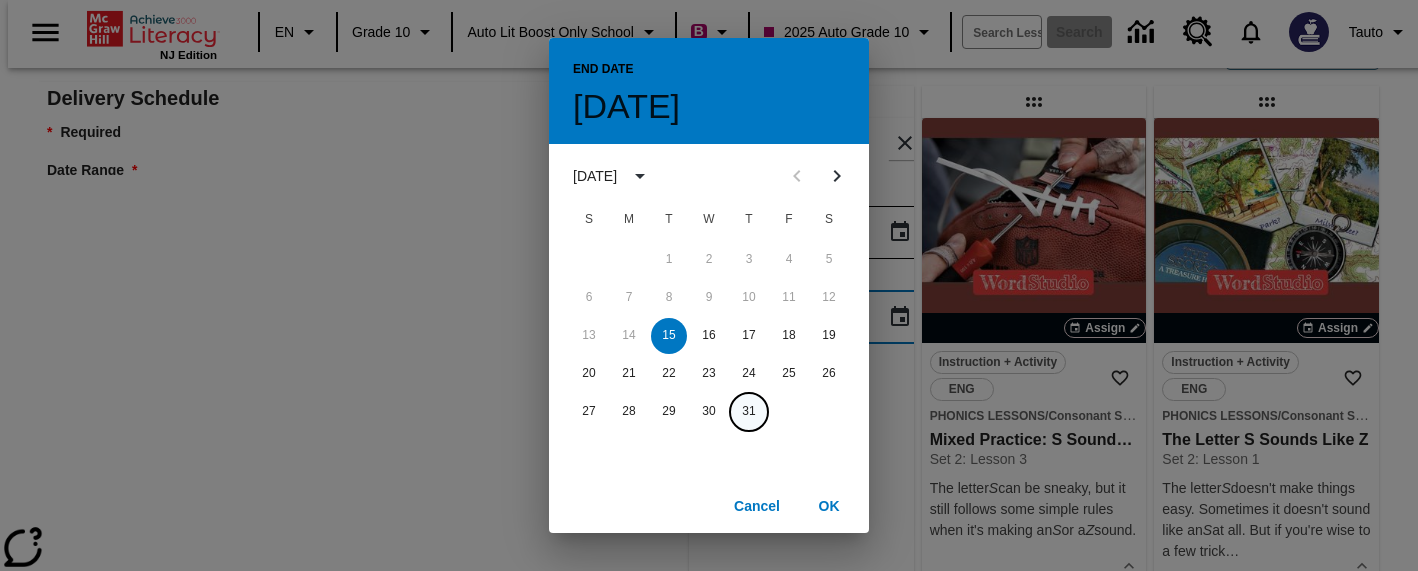 click on "31" at bounding box center [749, 412] 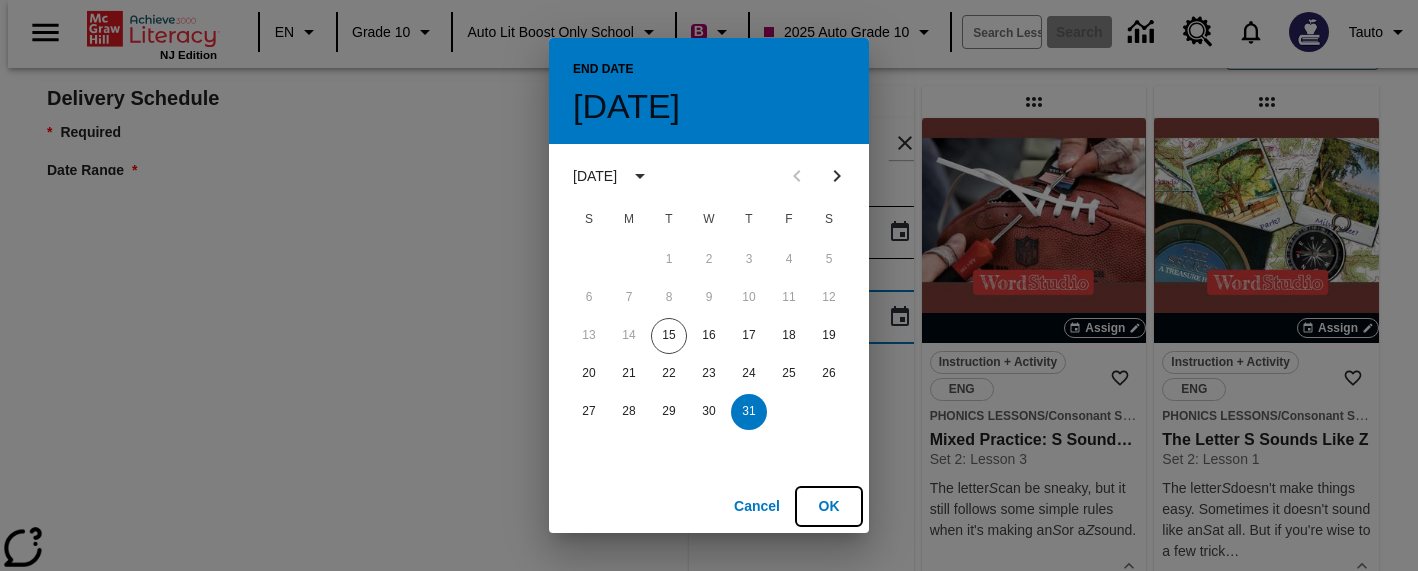 click on "OK" at bounding box center (829, 506) 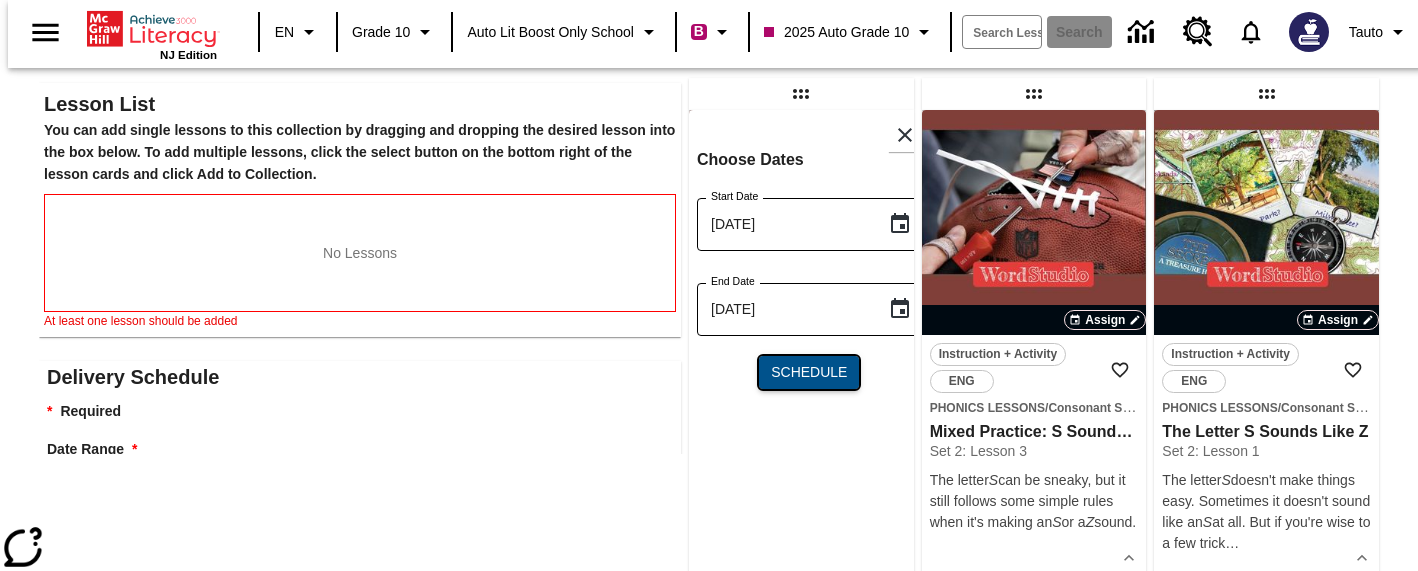 click on "Schedule" at bounding box center [809, 372] 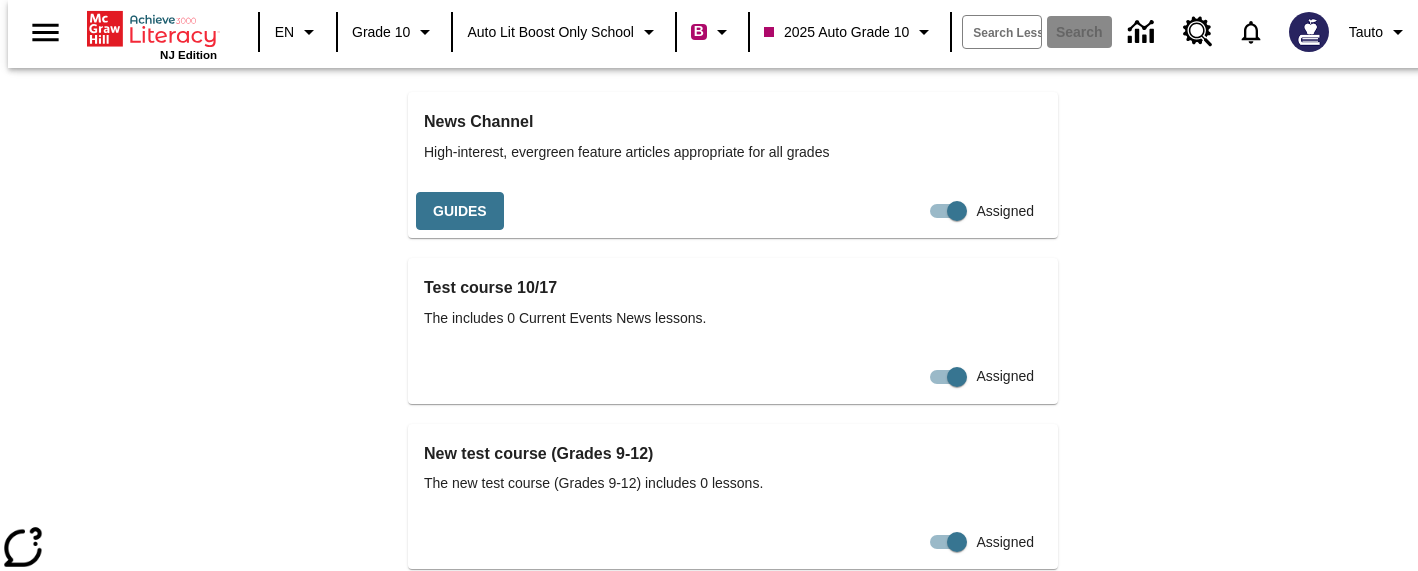 scroll, scrollTop: 0, scrollLeft: 0, axis: both 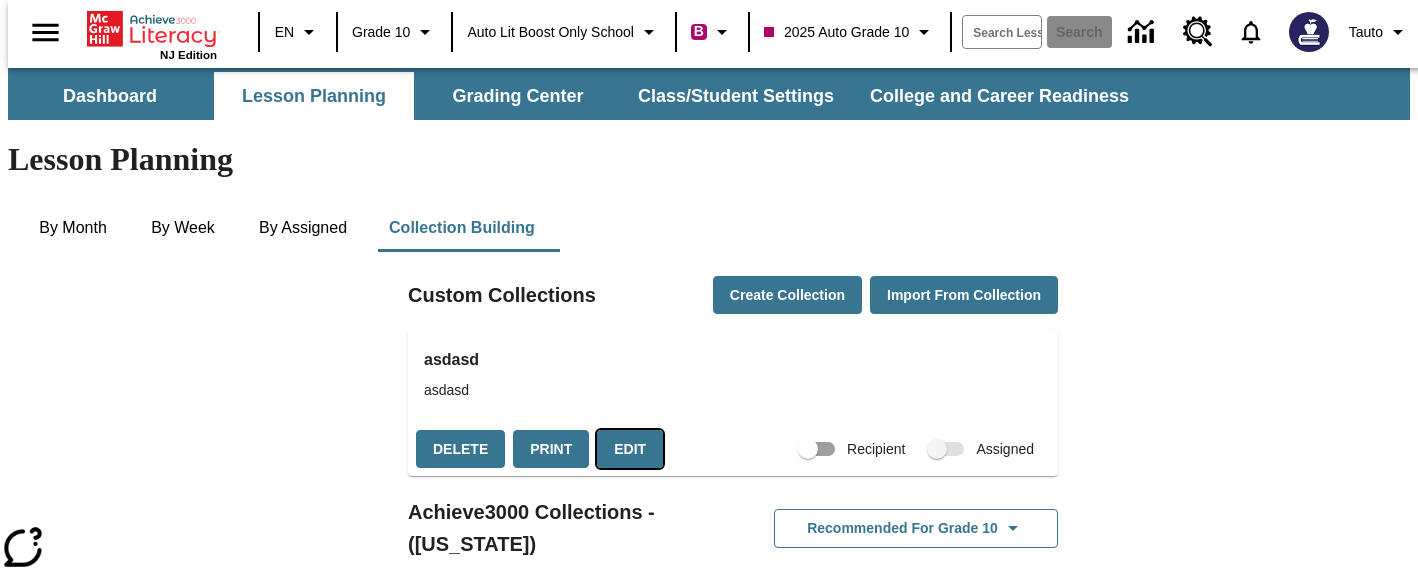 click on "Edit" at bounding box center (630, 449) 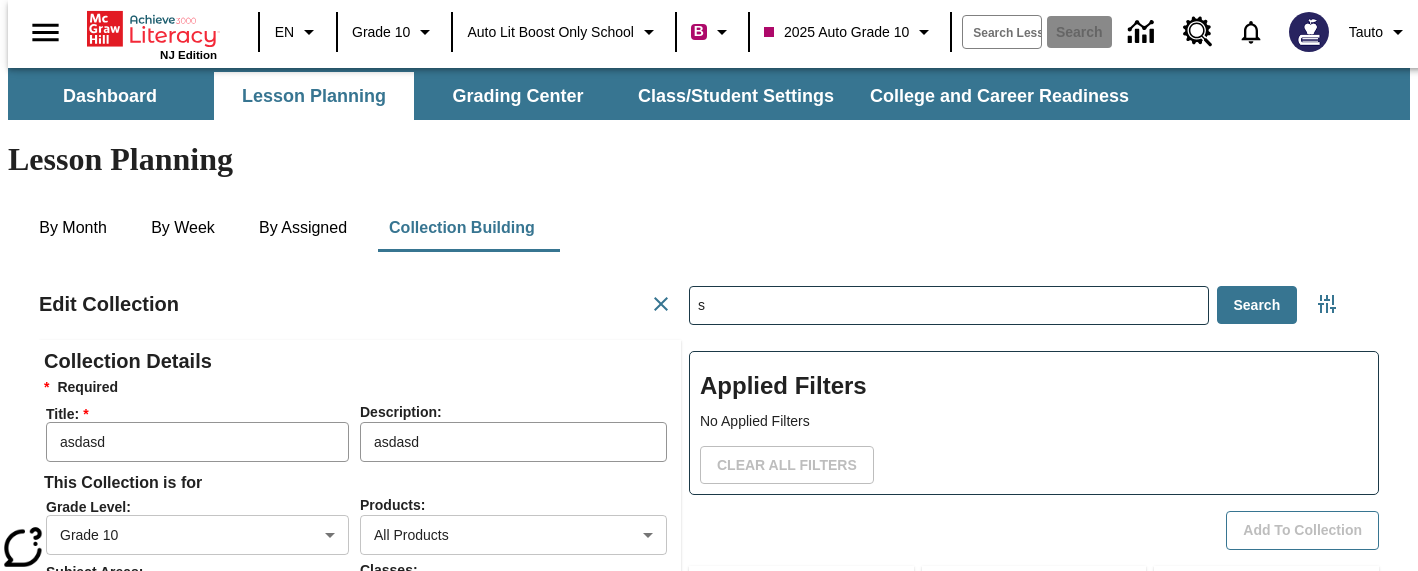 scroll, scrollTop: 1, scrollLeft: 1, axis: both 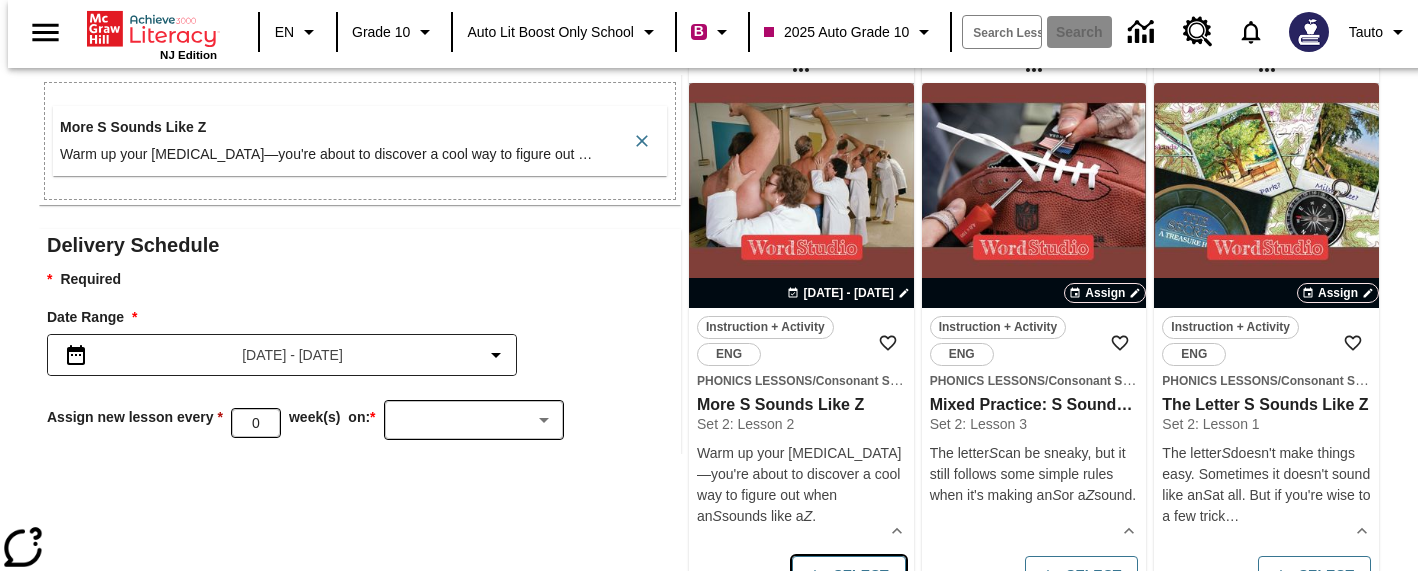 click on "Select" at bounding box center [848, 575] 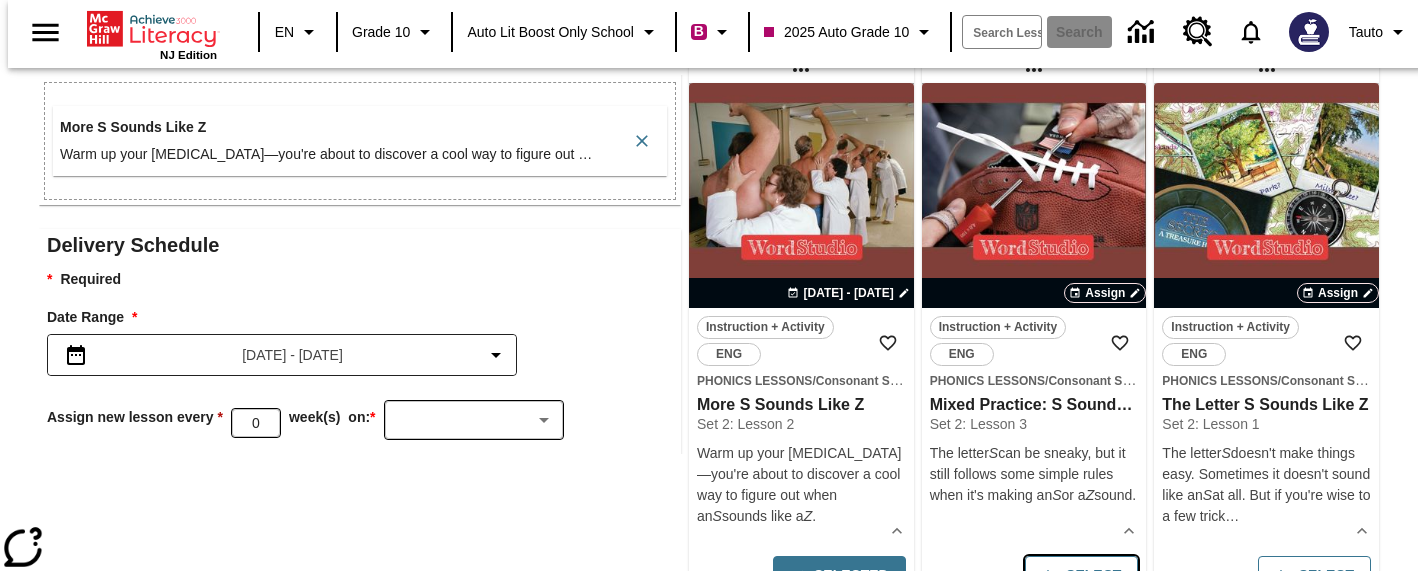 click 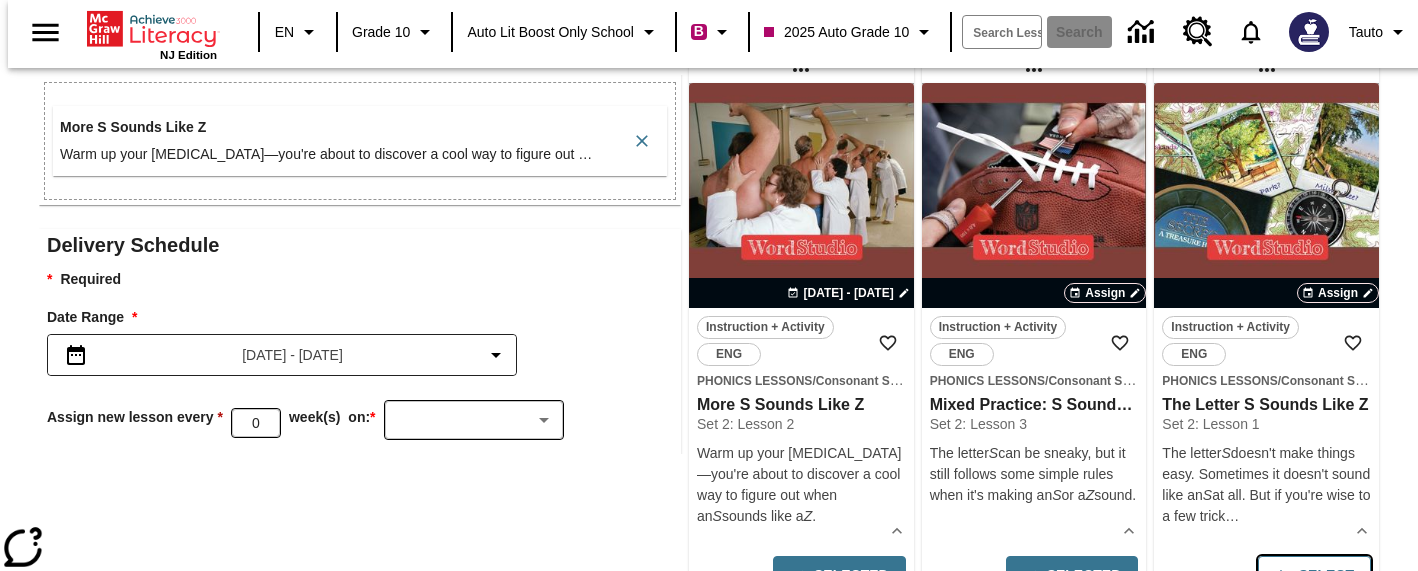 click on "Select" at bounding box center (1314, 575) 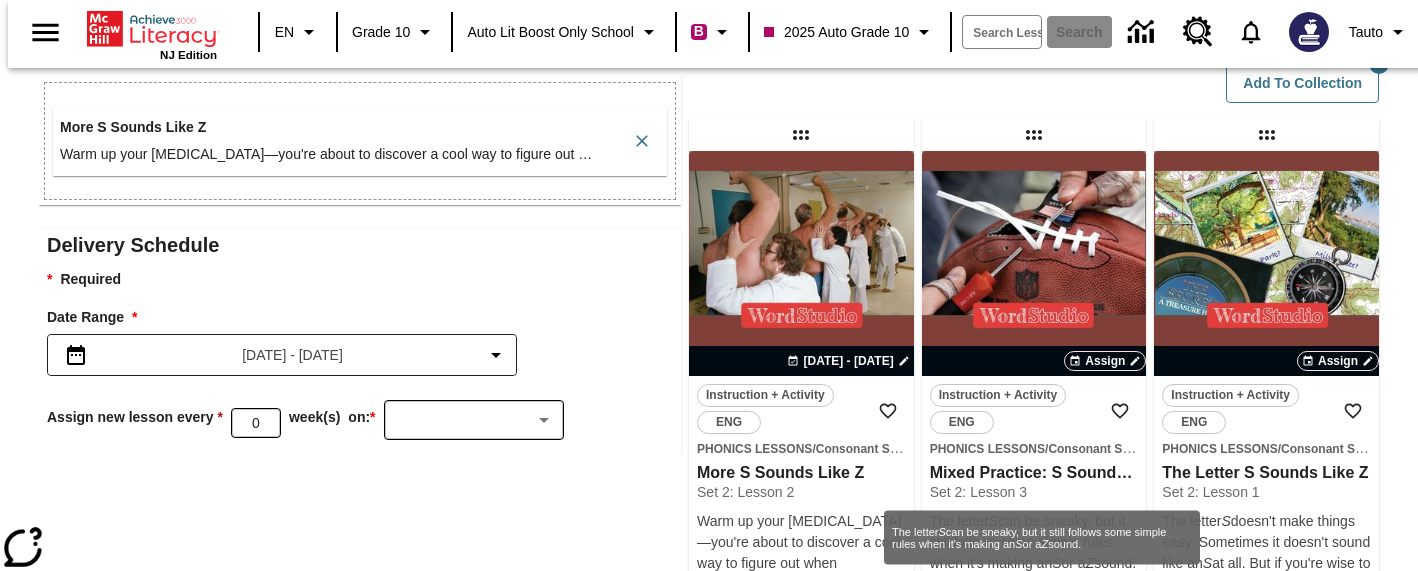 scroll, scrollTop: 238, scrollLeft: 0, axis: vertical 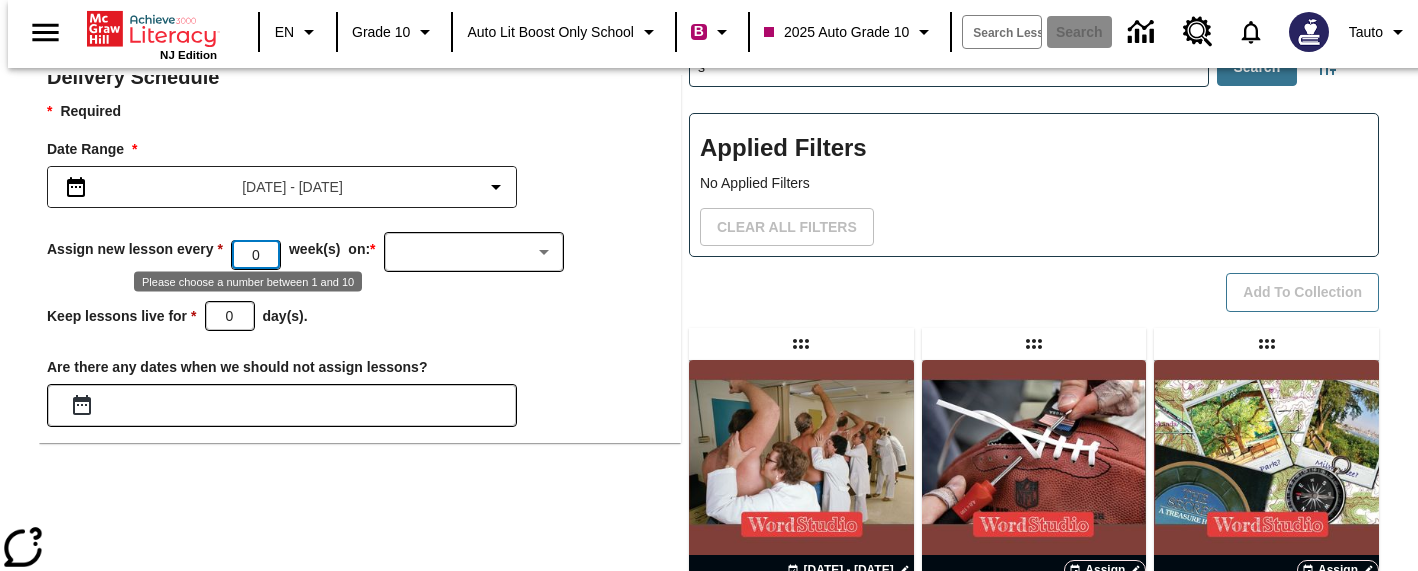 click on "0" at bounding box center (256, 254) 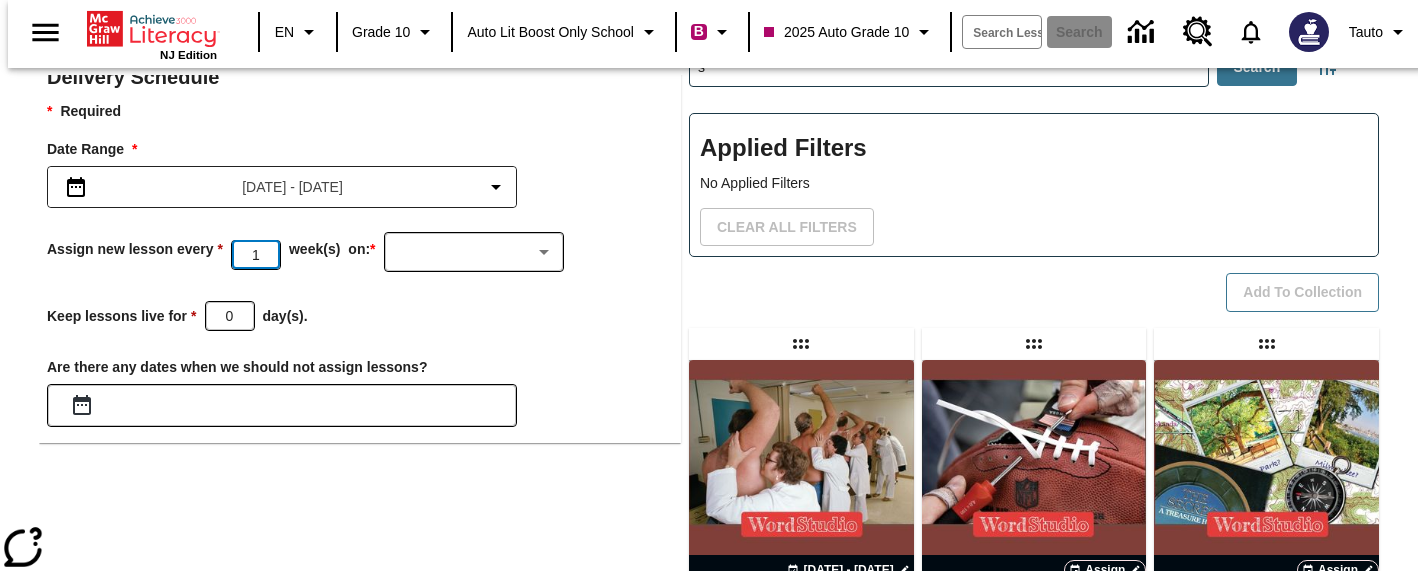 type on "1" 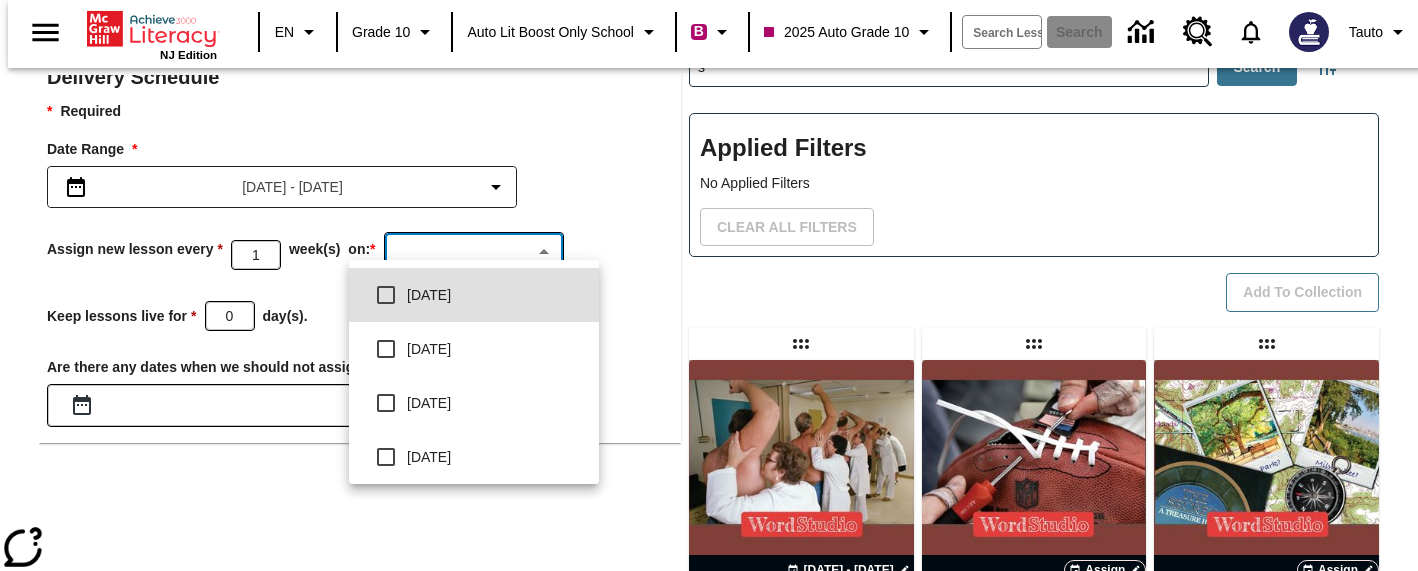 click on "Skip to main content
NJ Edition EN Grade 10 Auto Lit Boost only School B 2025 Auto Grade 10 Search Tauto Dashboard Lesson Planning Grading Center Class/Student Settings College and Career Readiness Lesson Planning By Month By Week By Assigned Collection Building Edit Collection Collection Details Required Title : asdasd ​ Description : asdasd ​ This Collection is for Grade Level : Grade   10 10 ​ Products : All Products 0 ​ Subject Areas : All Subjects 0 ​ Classes : 0 out of 2 class(es) Show Classes Lesson List You can add single lessons to this collection by dragging and dropping the desired lesson into the box below. To add multiple lessons, click the select button on the bottom right of the lesson cards and click Add to Collection. More S Sounds Like Z  Lesson
Warm up your vocal cords—you're about to discover a cool way to figure out   … Mixed Practice: S Sounds Like Z  S" at bounding box center (709, 1277) 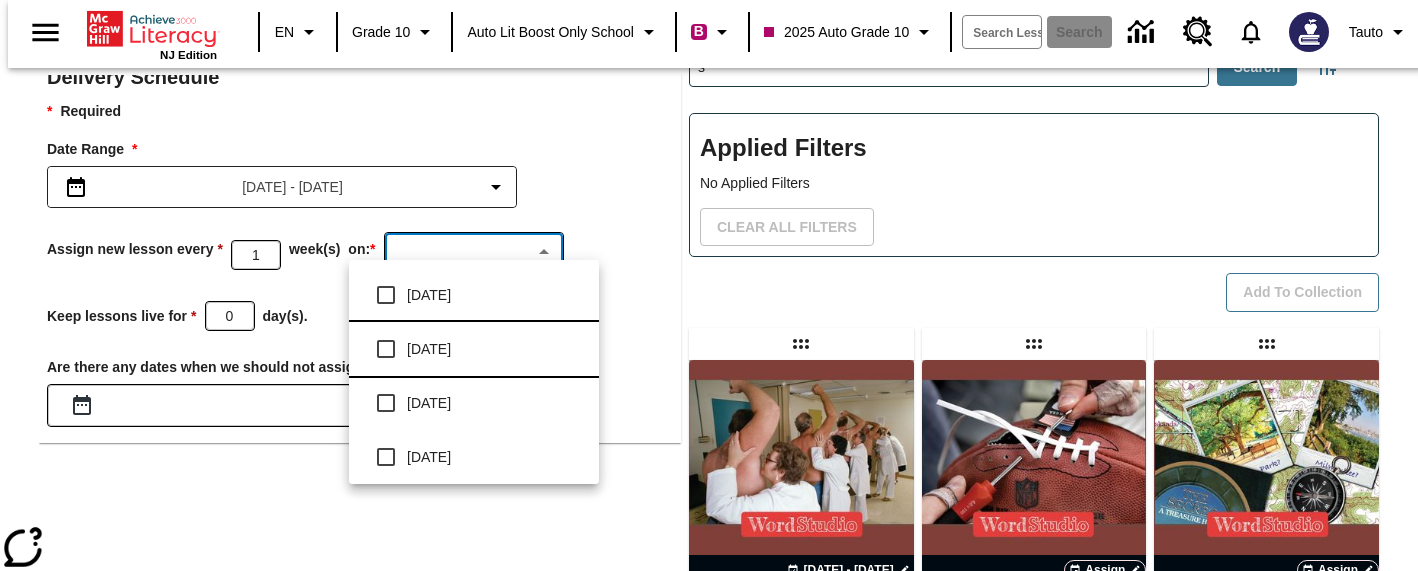 click on "[DATE]" at bounding box center (495, 349) 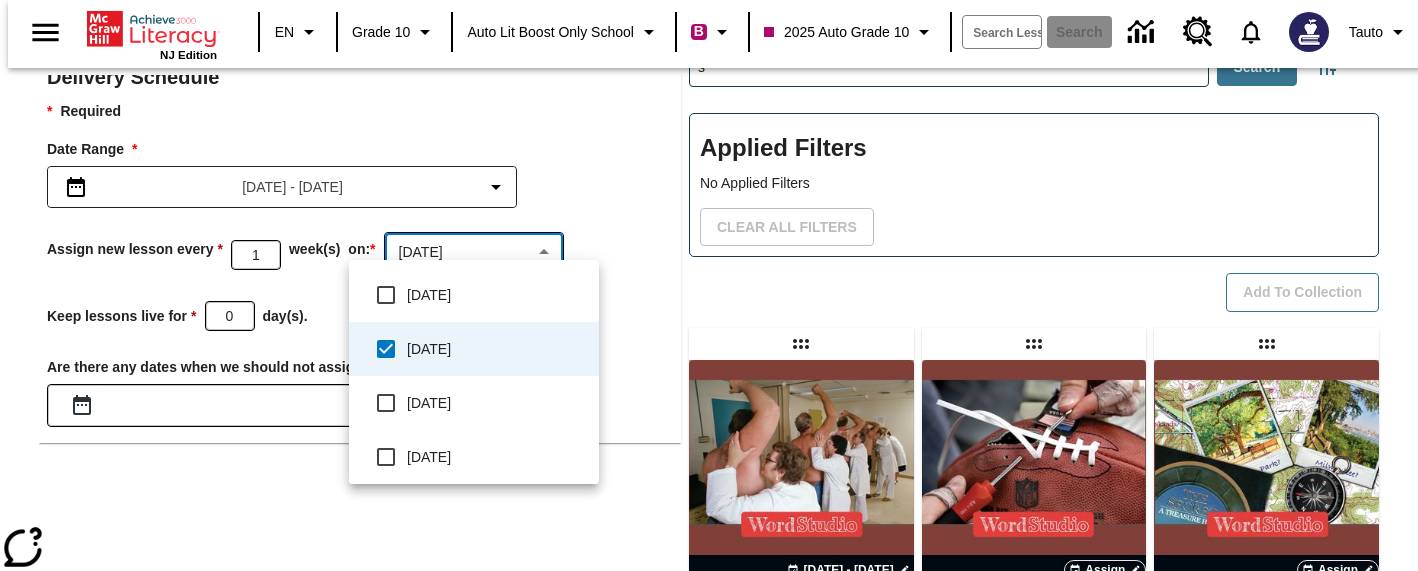 click at bounding box center [709, 285] 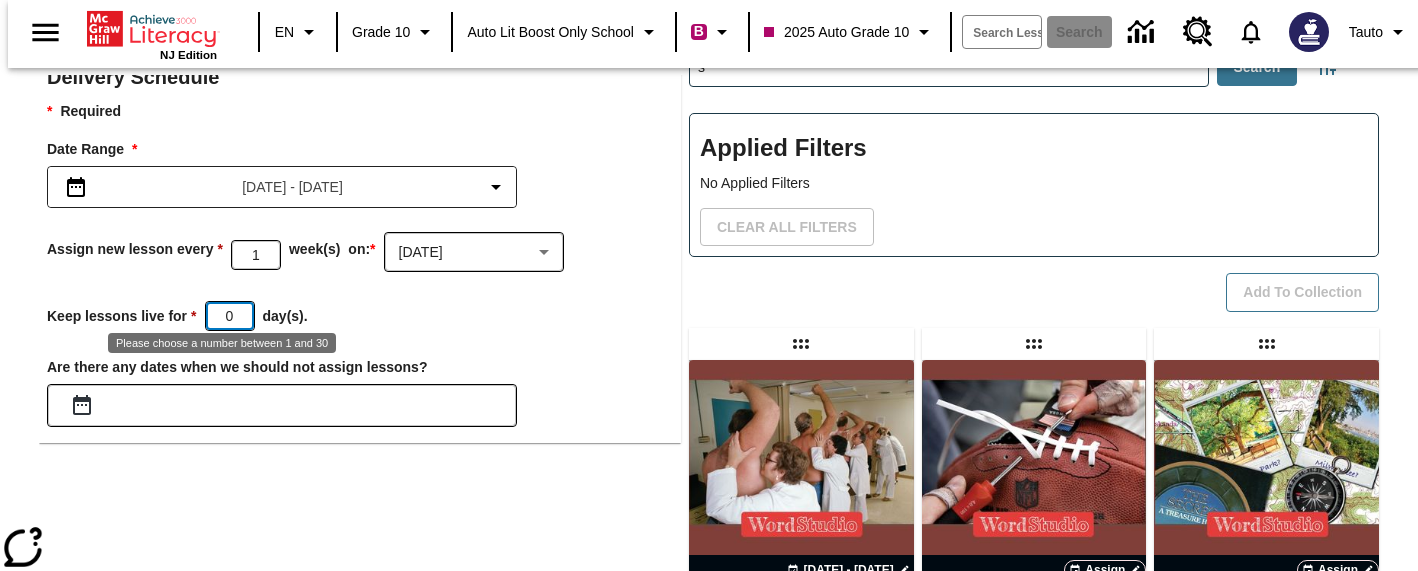 click on "0" at bounding box center (230, 316) 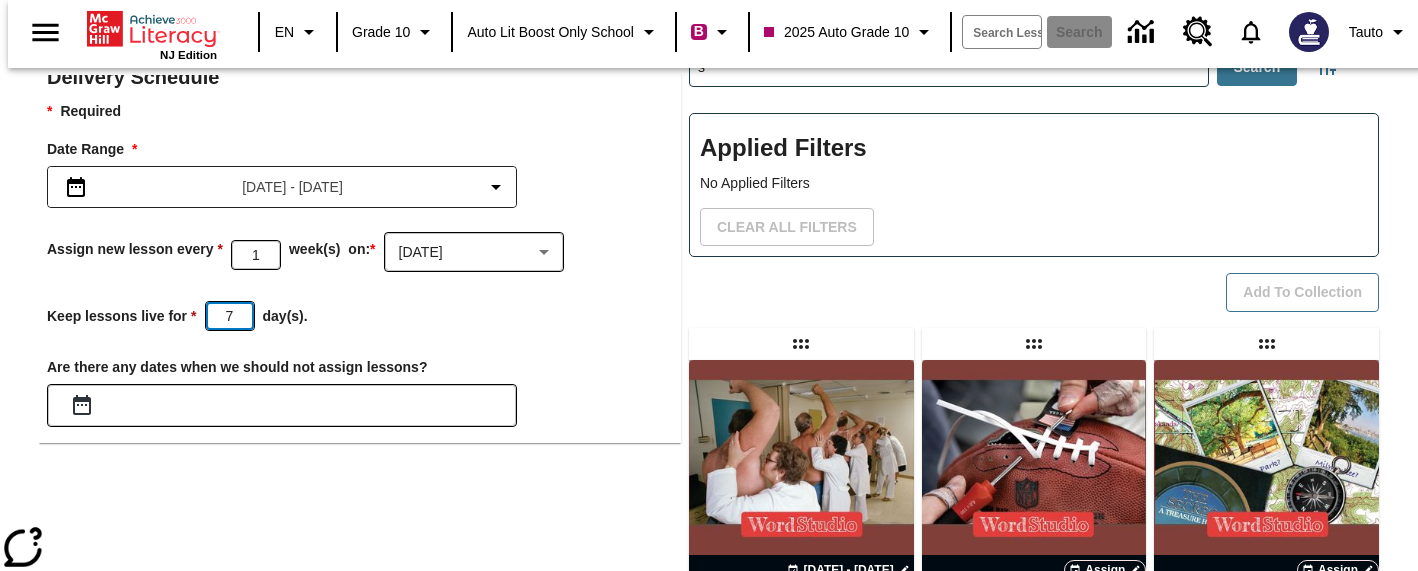 type on "7" 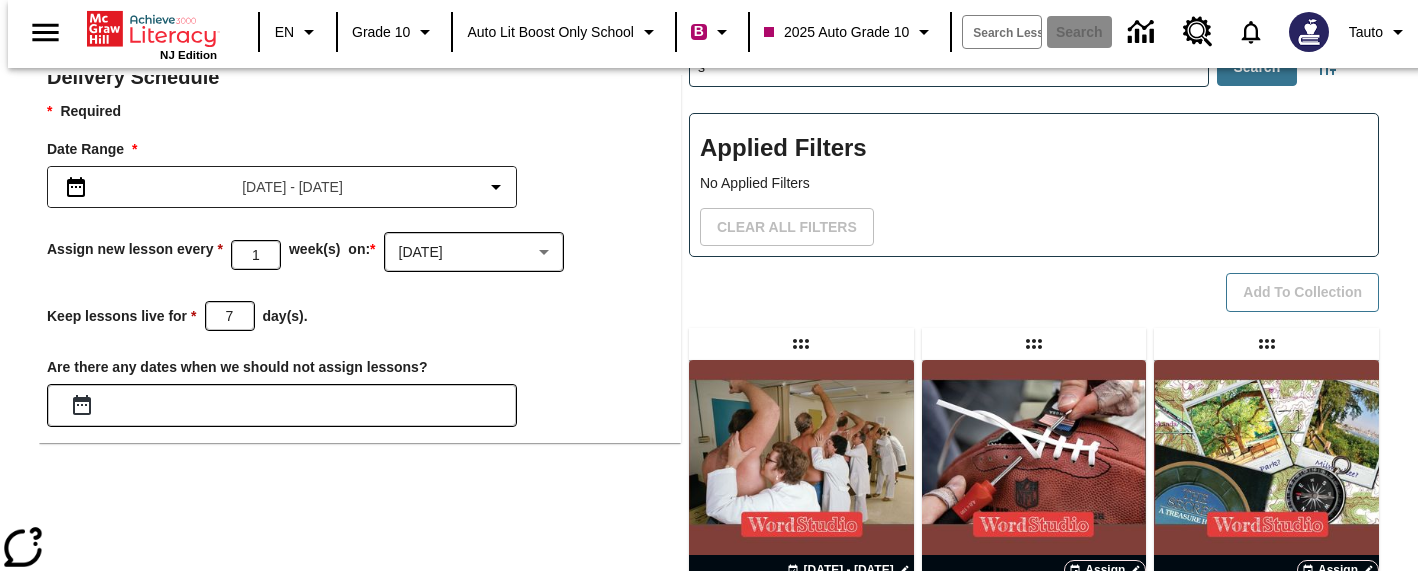 click on "Keep lessons live for 7 ​ day(s)." at bounding box center (364, 314) 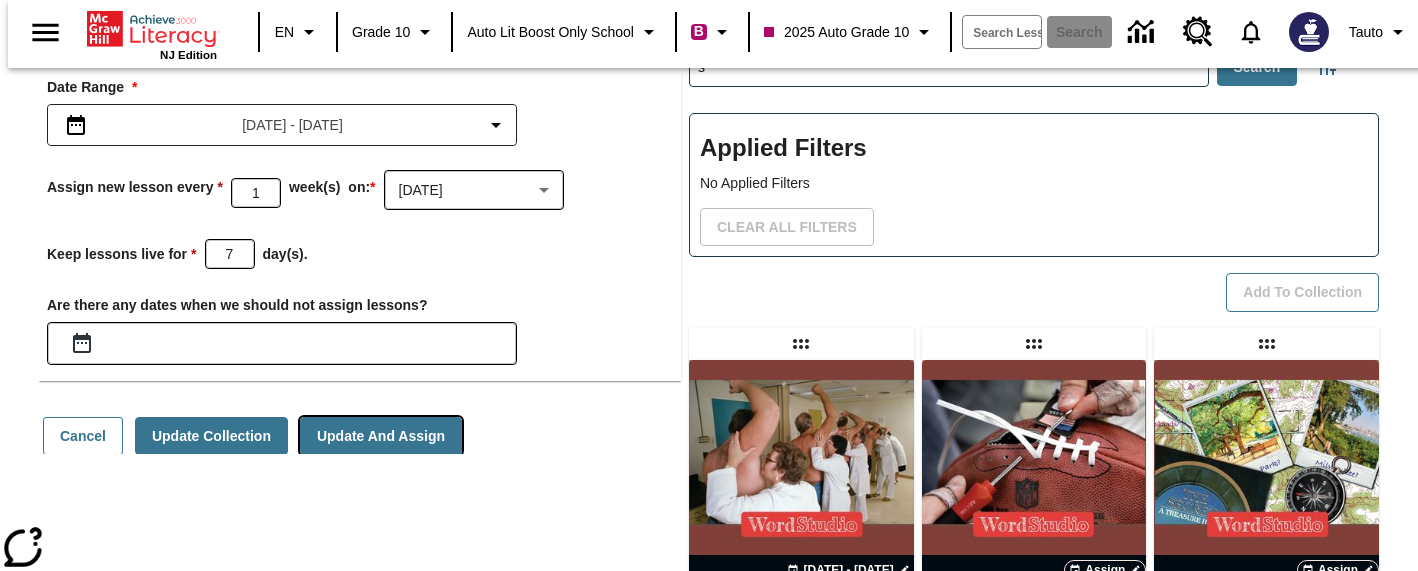 click on "Update And Assign" at bounding box center (381, 436) 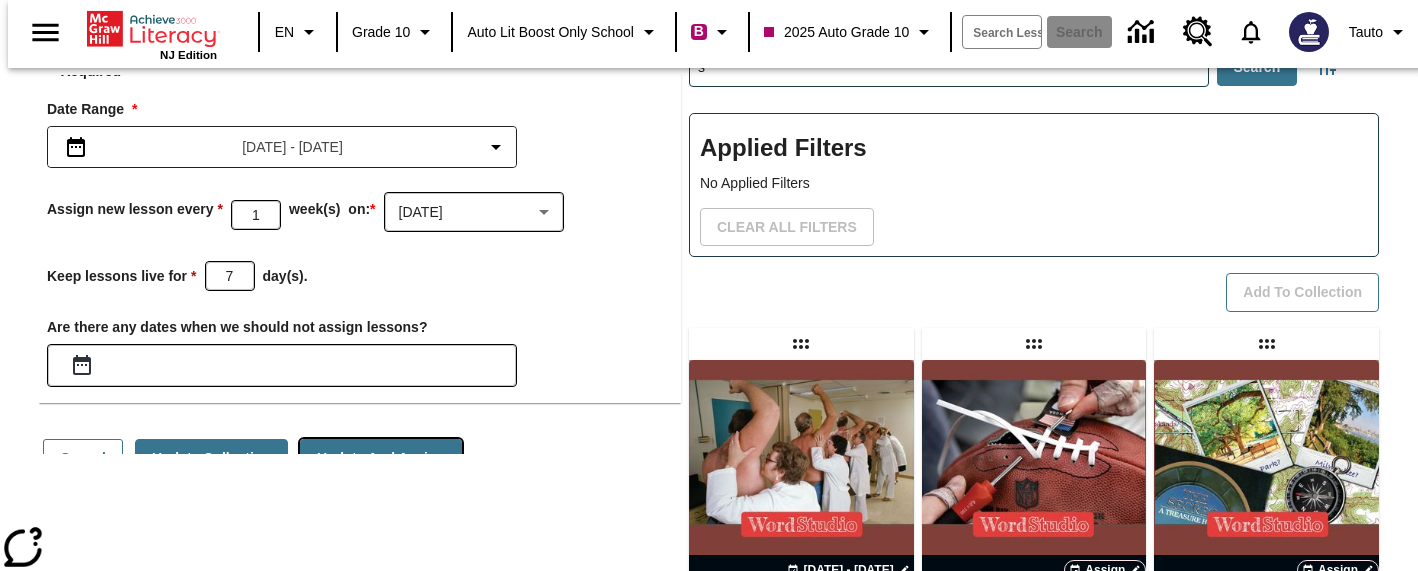 scroll, scrollTop: 889, scrollLeft: 0, axis: vertical 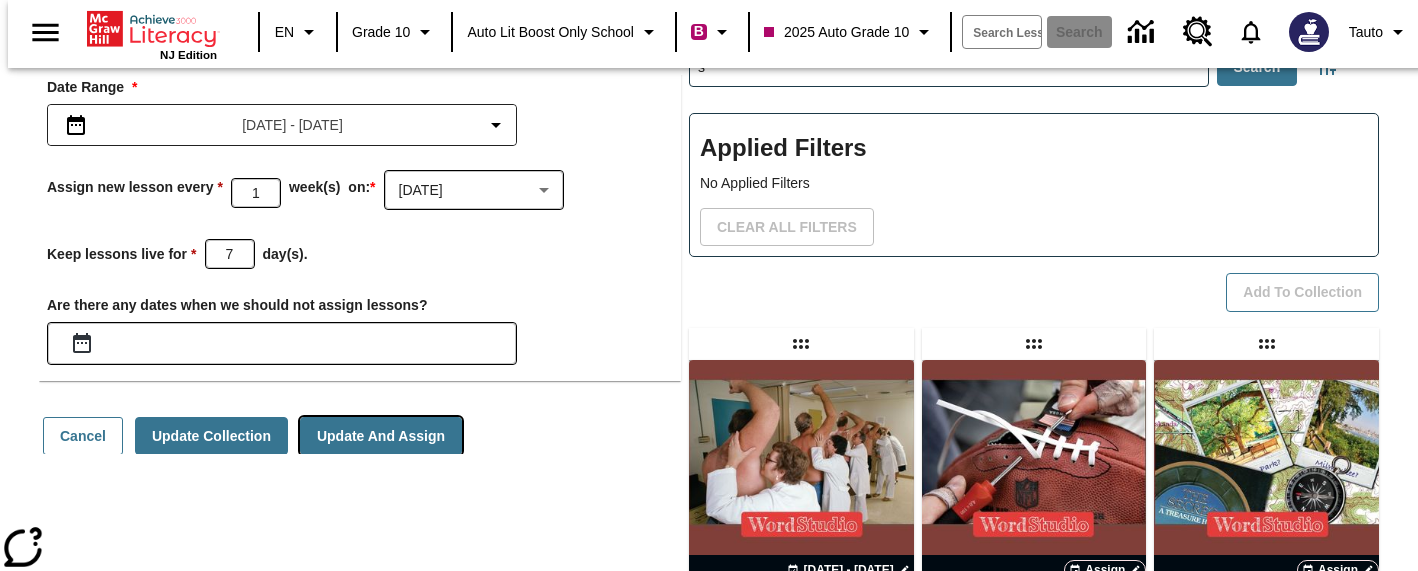 click on "Update And Assign" at bounding box center (381, 436) 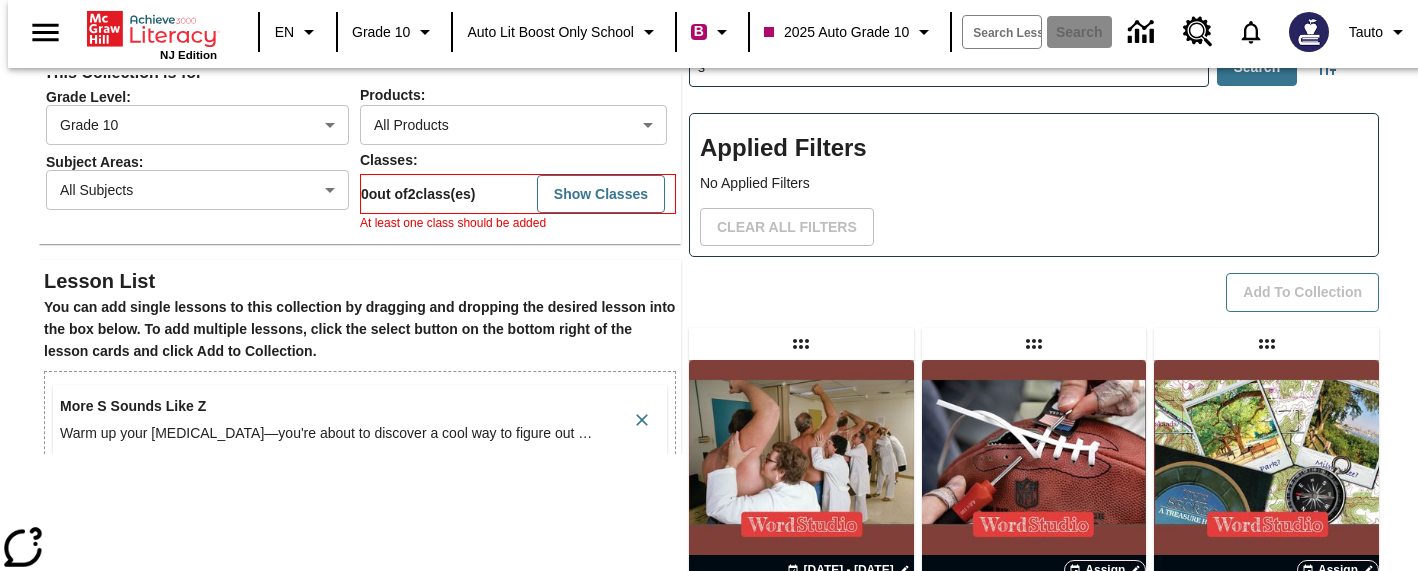 scroll, scrollTop: 199, scrollLeft: 0, axis: vertical 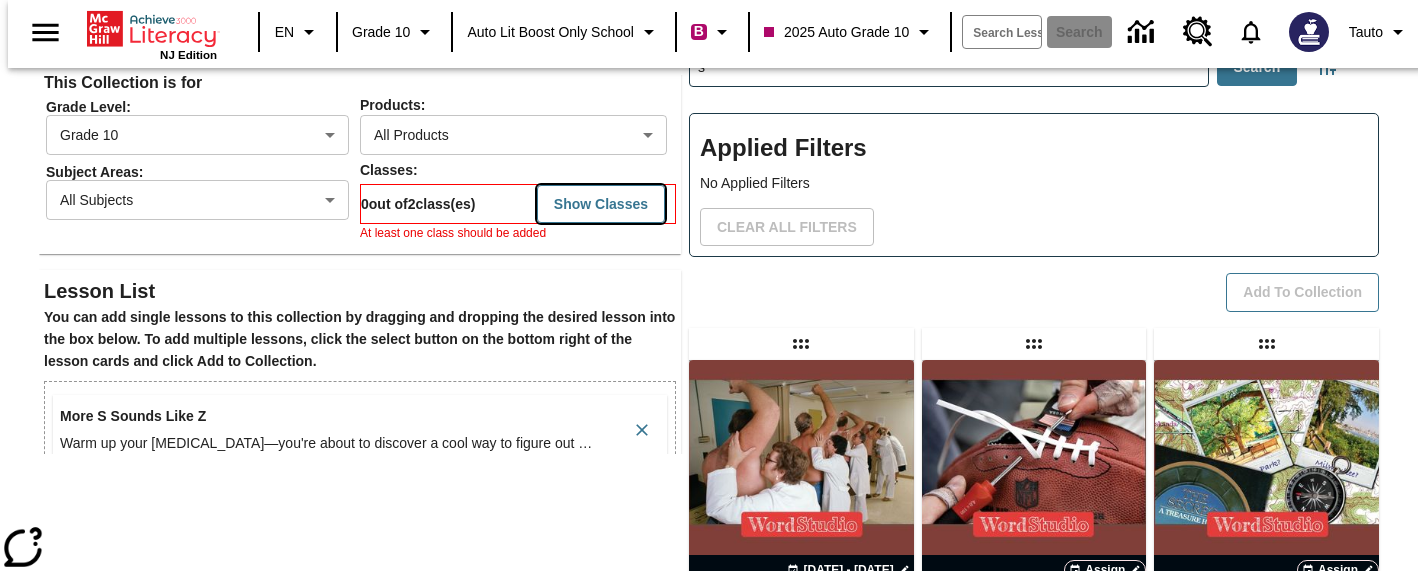 click on "Show Classes" at bounding box center (601, 204) 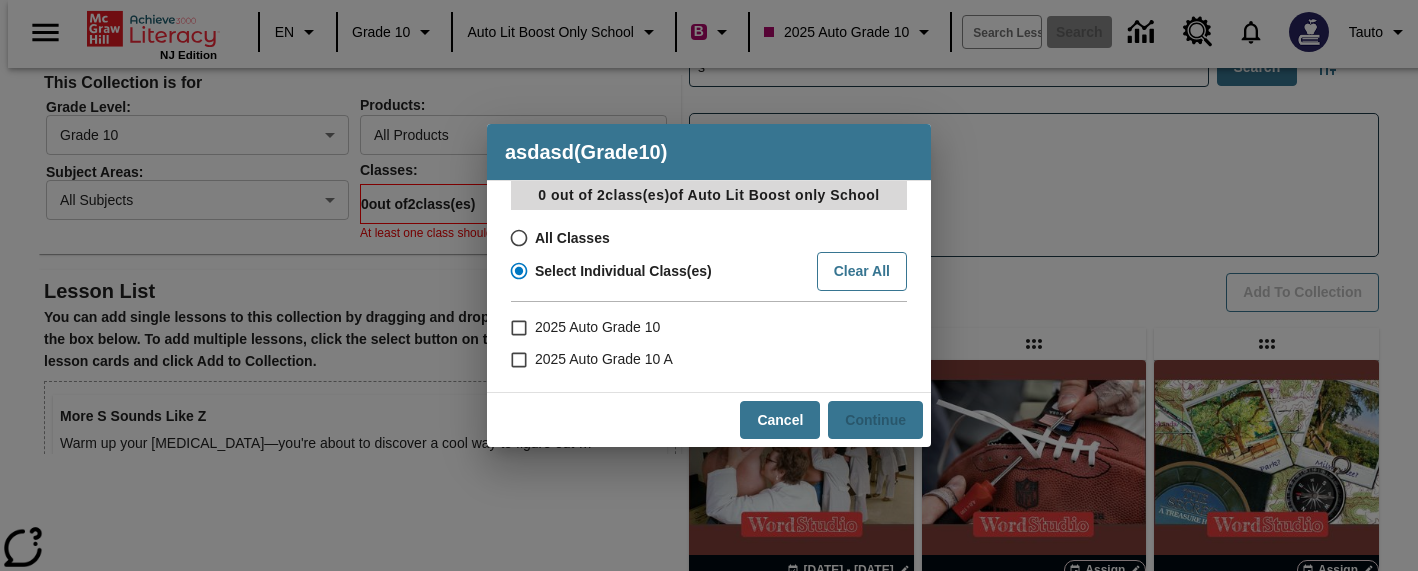 click on "All Classes" at bounding box center (572, 238) 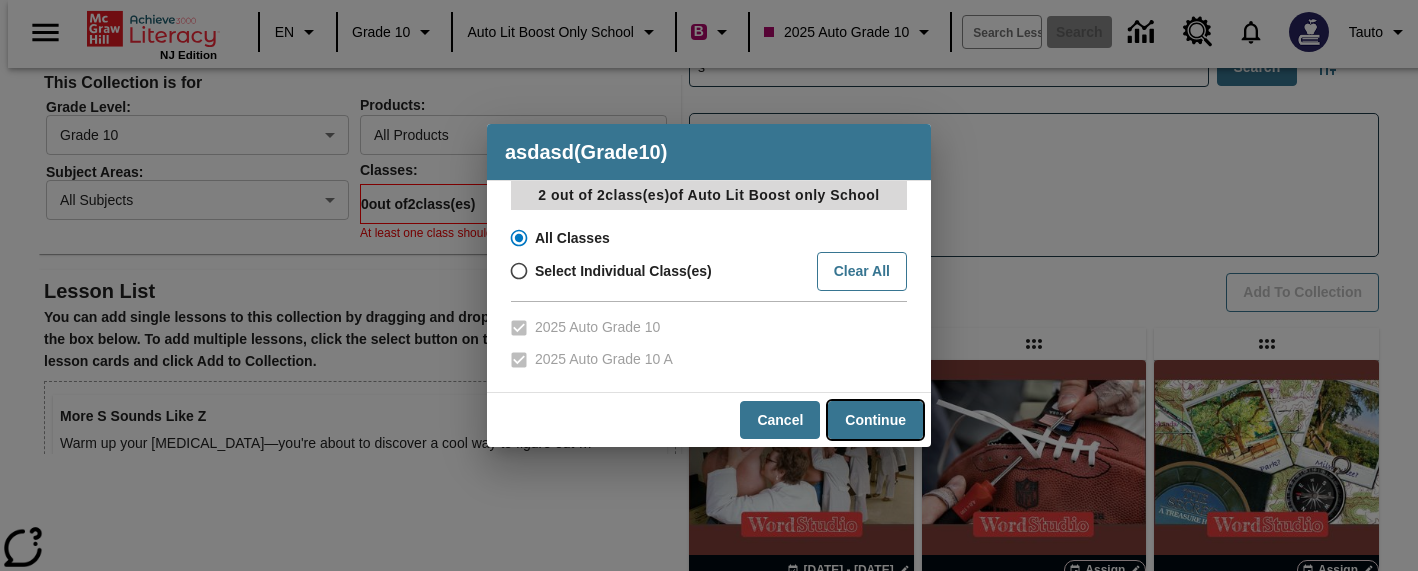 click on "Continue" at bounding box center [875, 420] 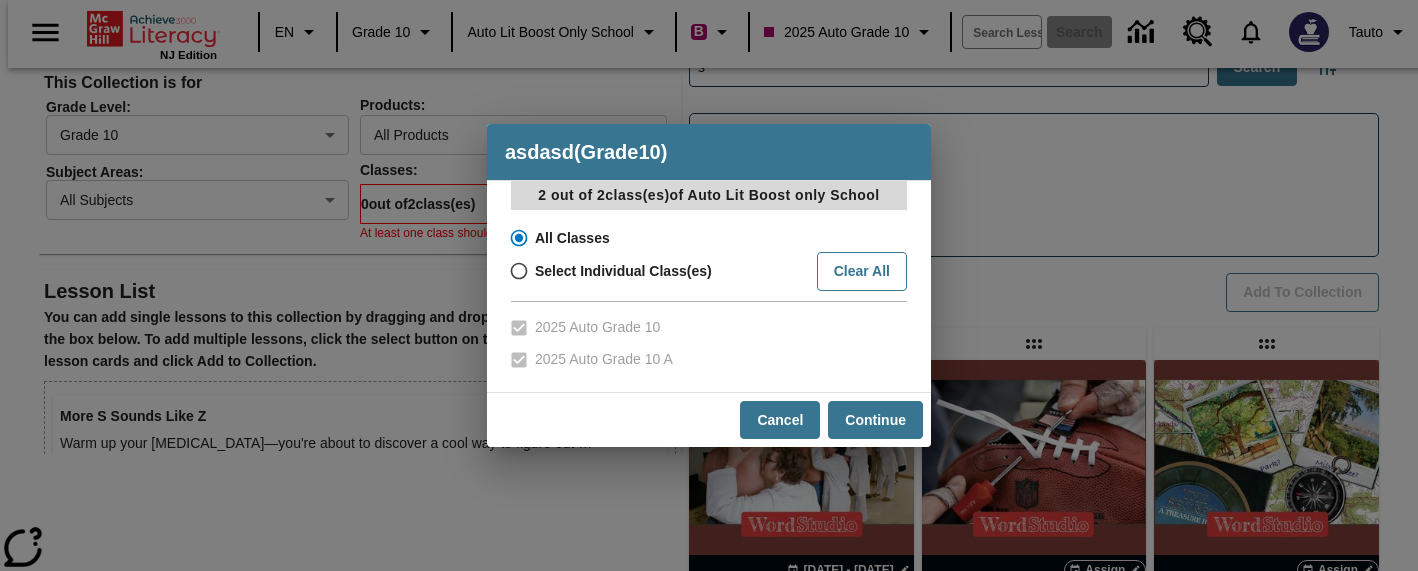 radio on "true" 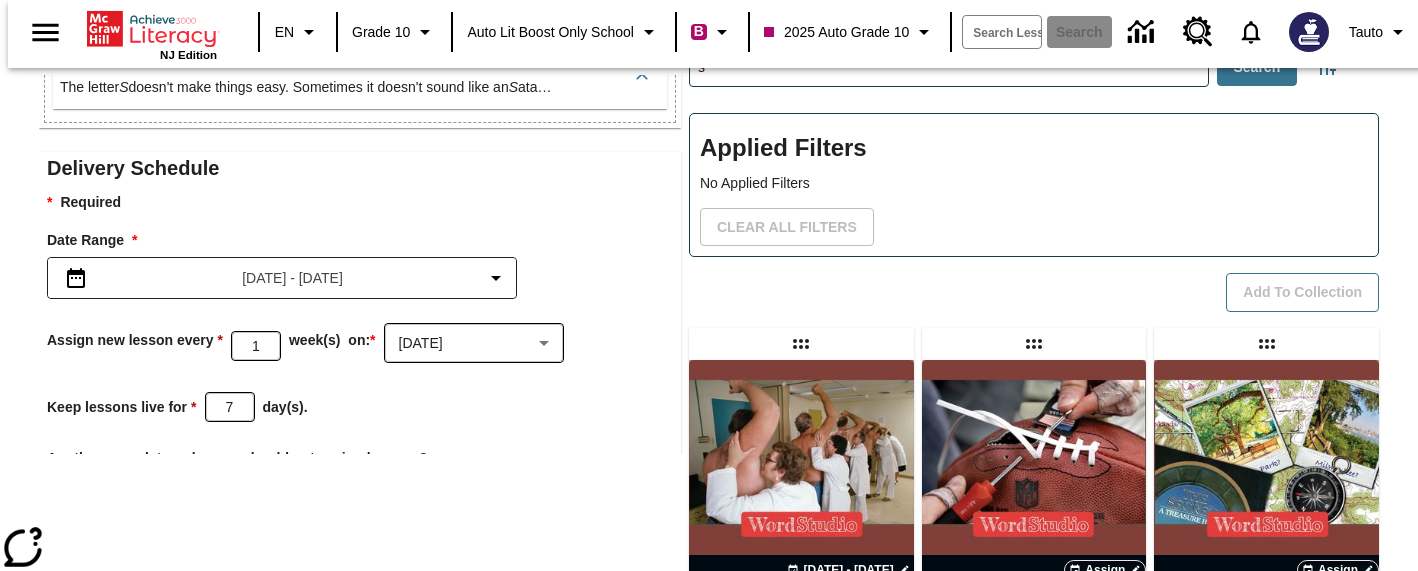 scroll, scrollTop: 889, scrollLeft: 0, axis: vertical 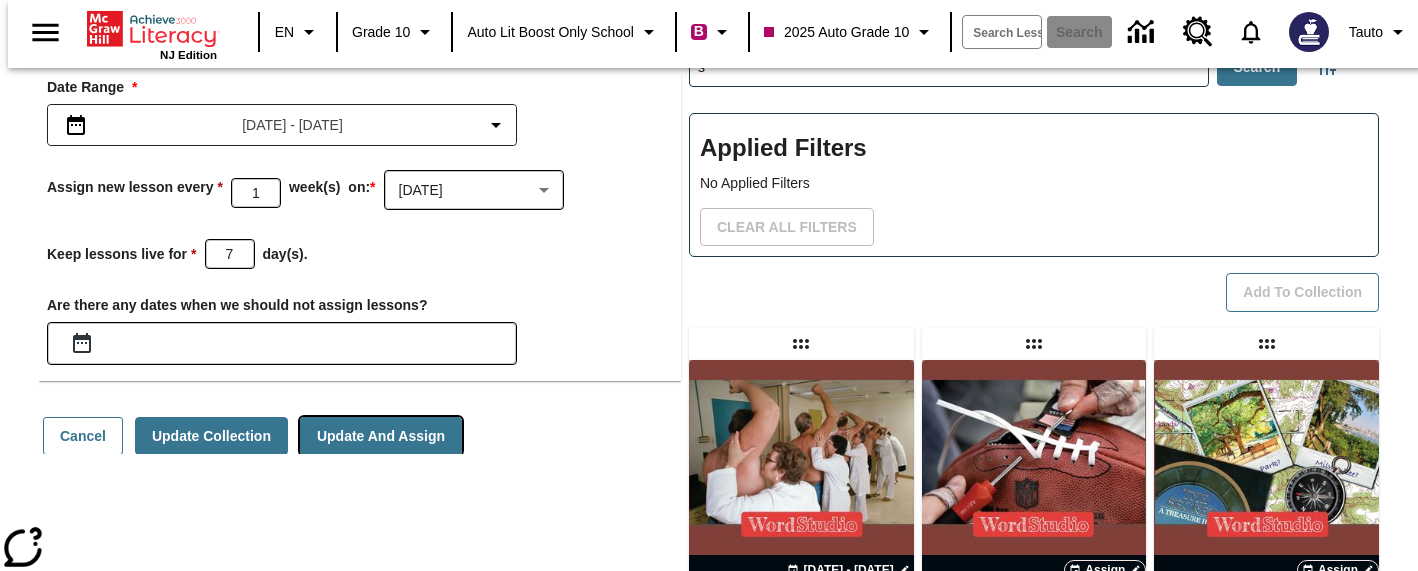 click on "Update And Assign" at bounding box center (381, 436) 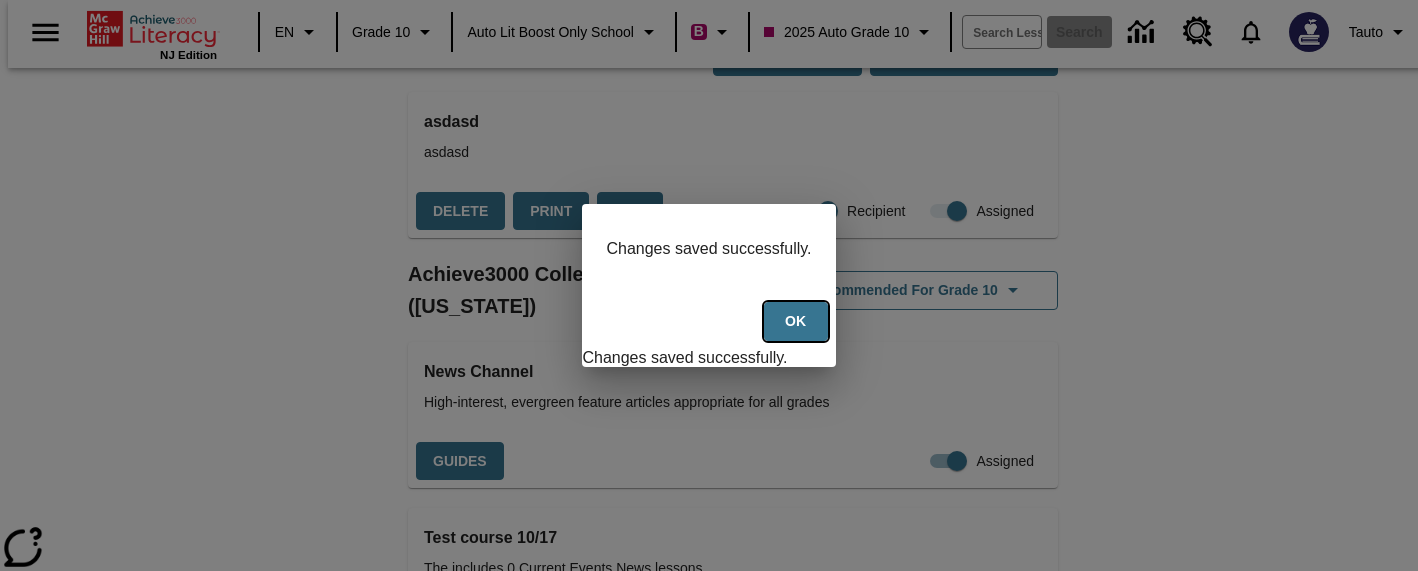 click on "Ok" at bounding box center [796, 321] 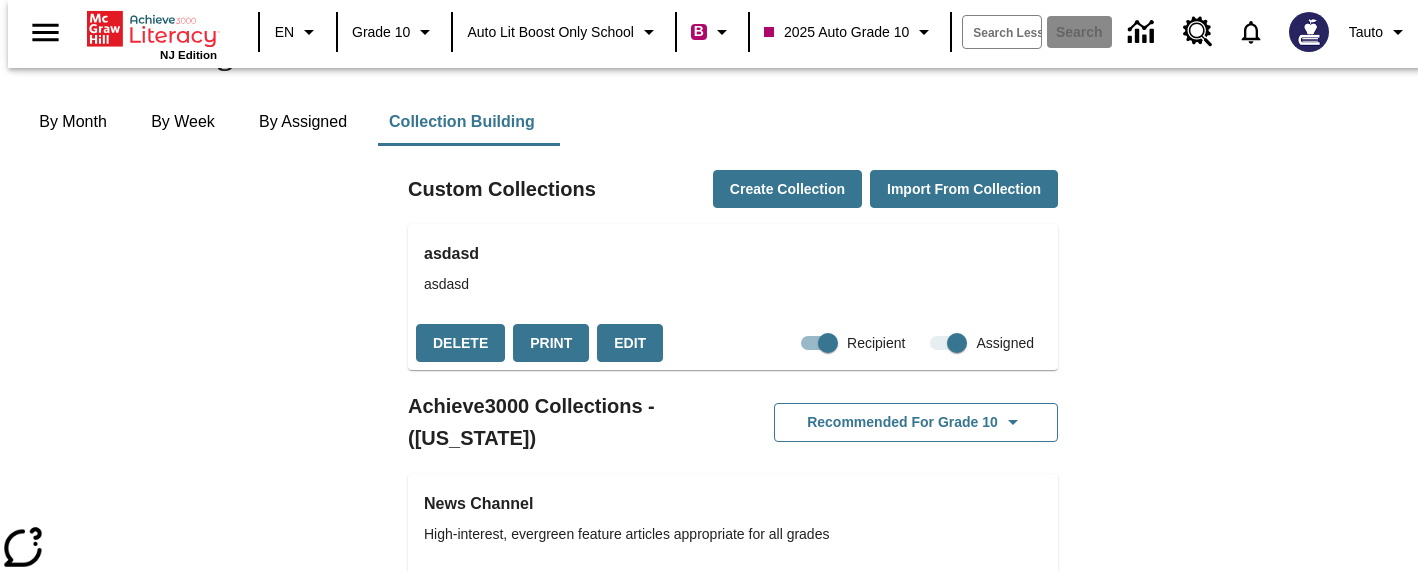 scroll, scrollTop: 0, scrollLeft: 0, axis: both 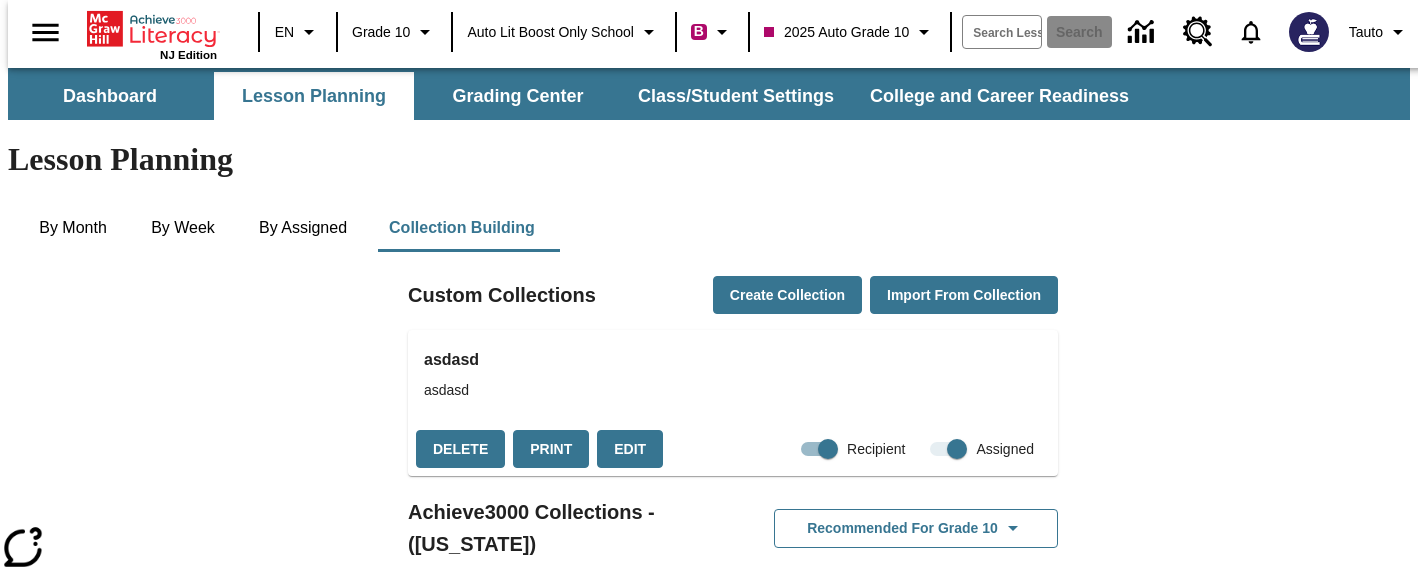 click at bounding box center (947, 449) 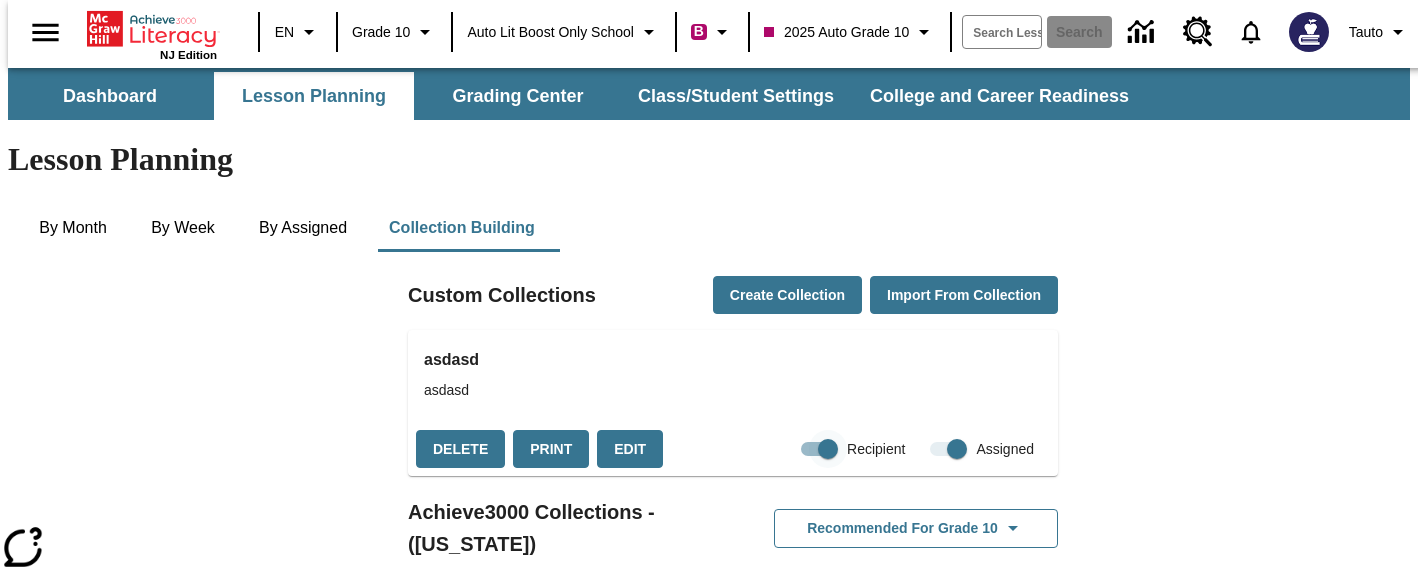 click on "Recipient" at bounding box center [828, 449] 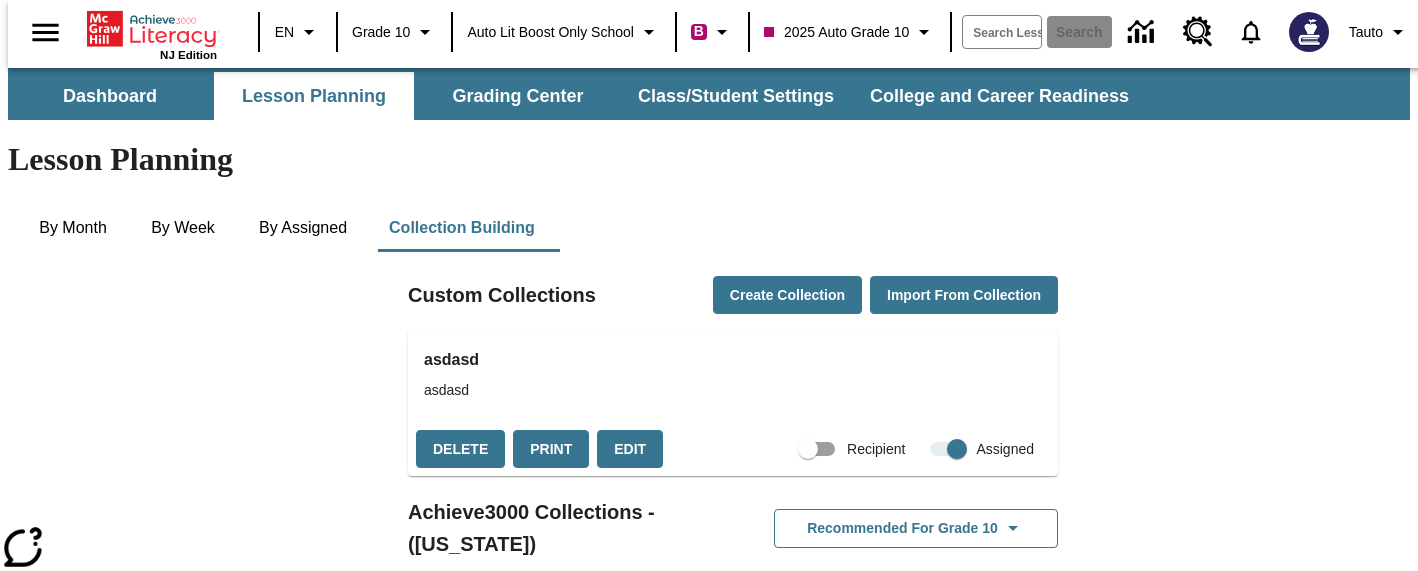 click on "Recipient" at bounding box center (808, 449) 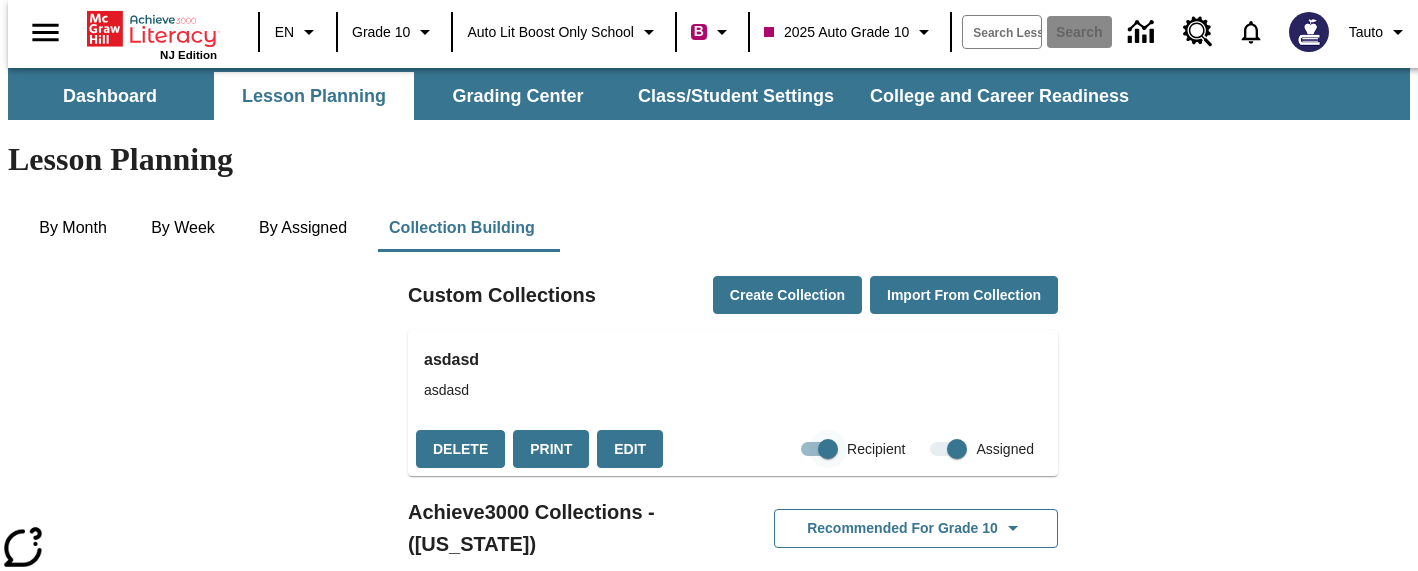 click on "Recipient" at bounding box center (828, 449) 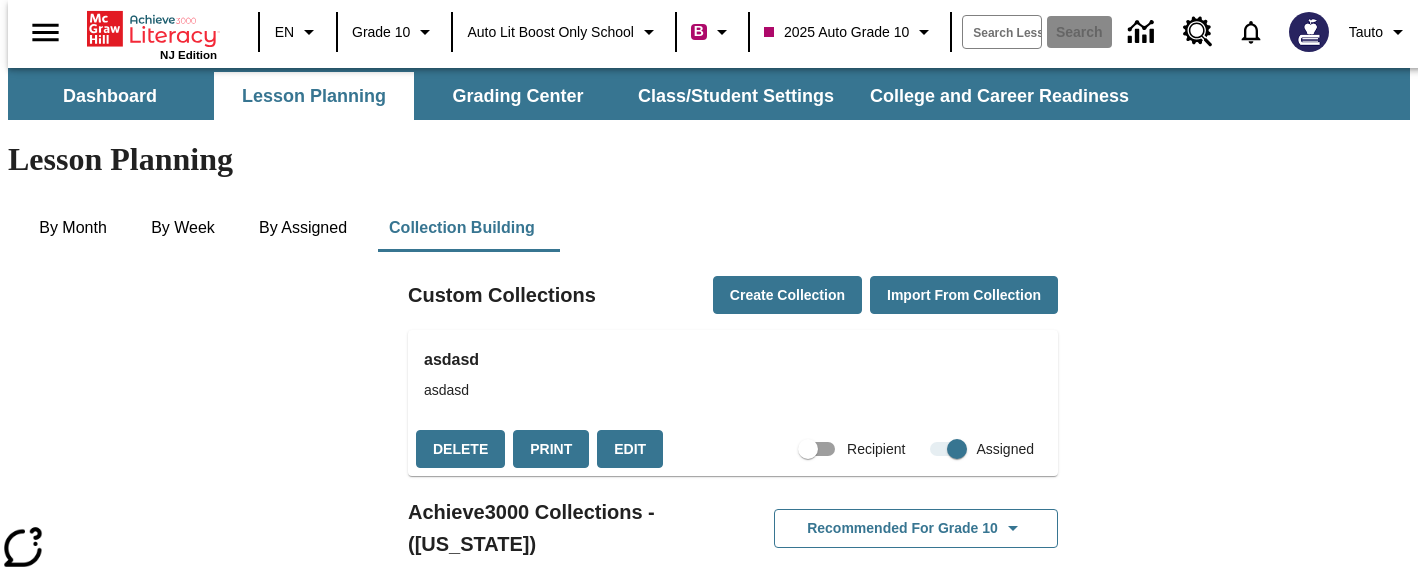 click on "Recipient" at bounding box center [808, 449] 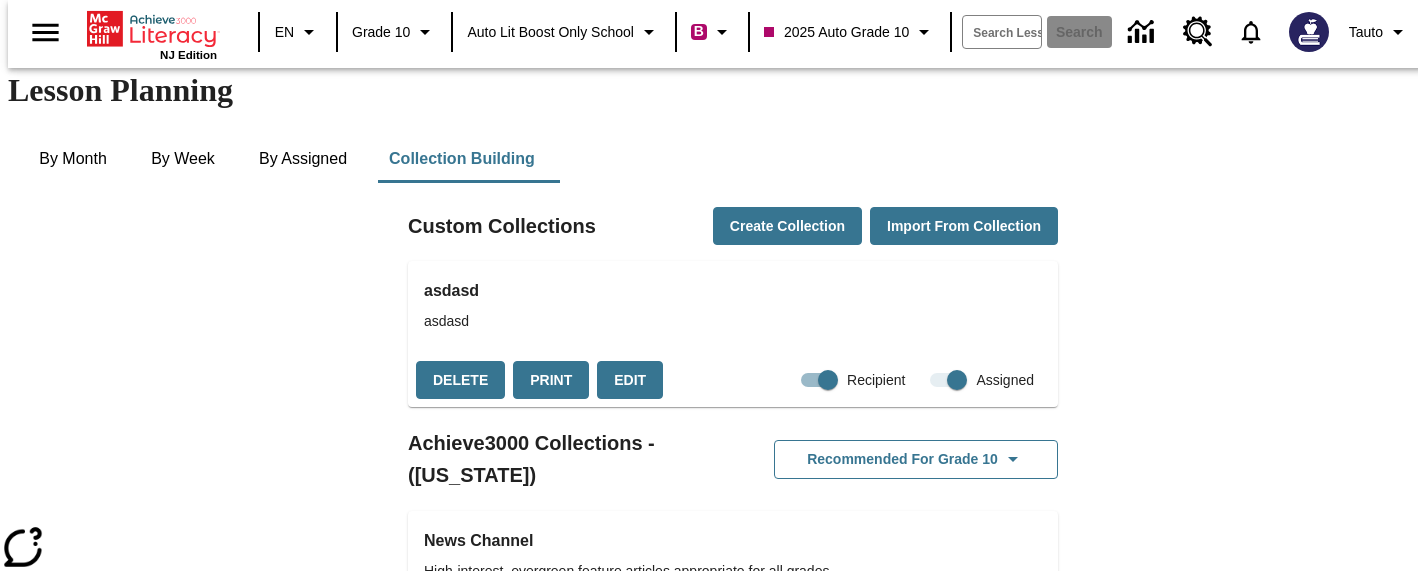 scroll, scrollTop: 0, scrollLeft: 0, axis: both 